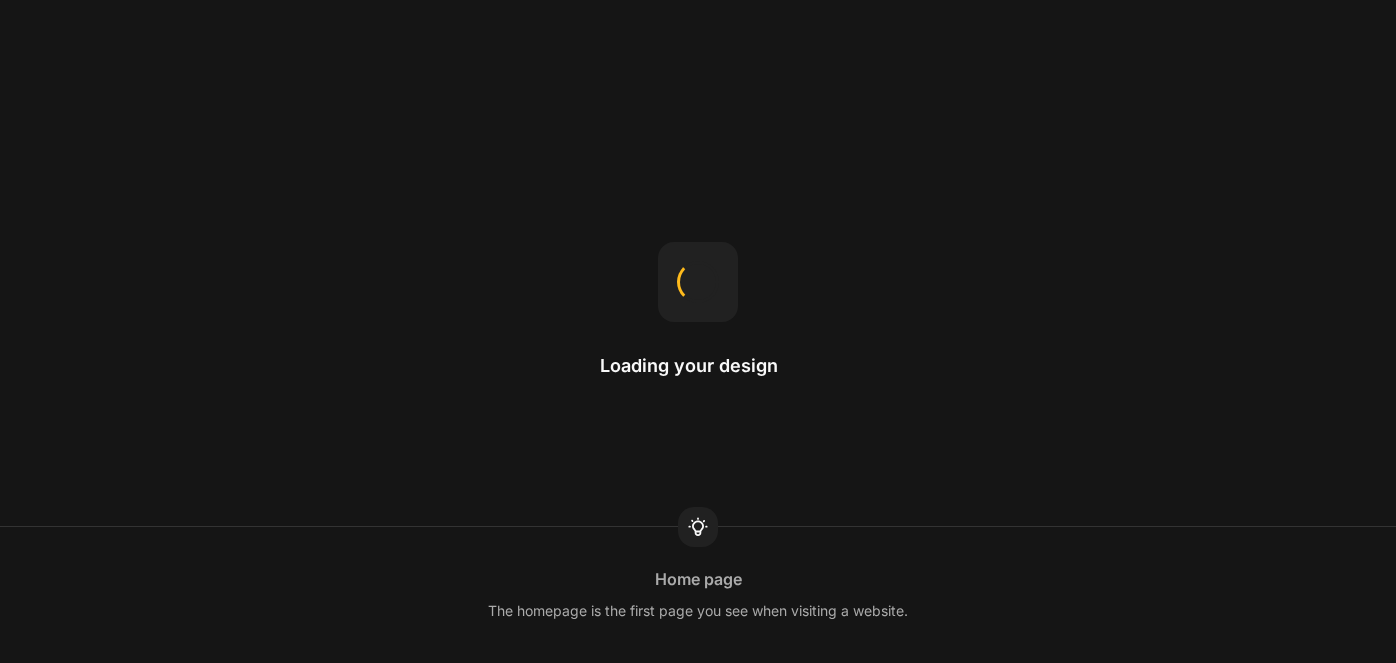 scroll, scrollTop: 0, scrollLeft: 0, axis: both 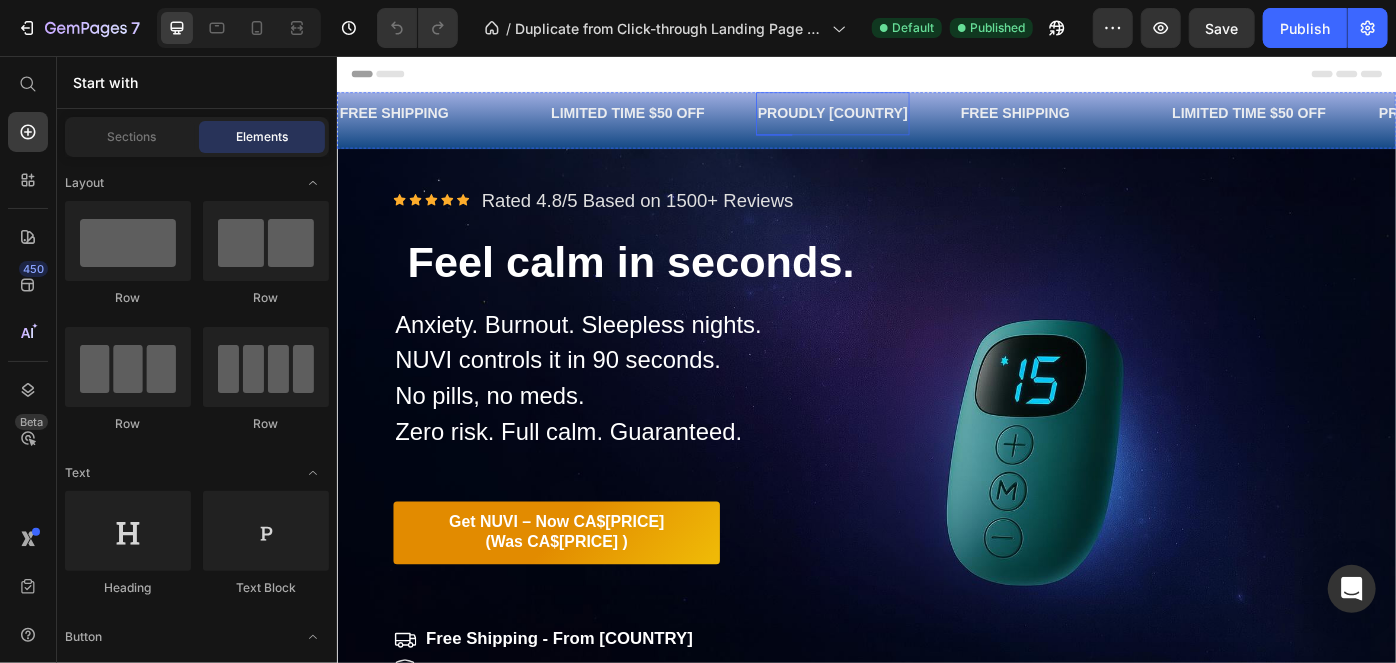 click on "PROUDLY [COUNTRY]" at bounding box center [898, 120] 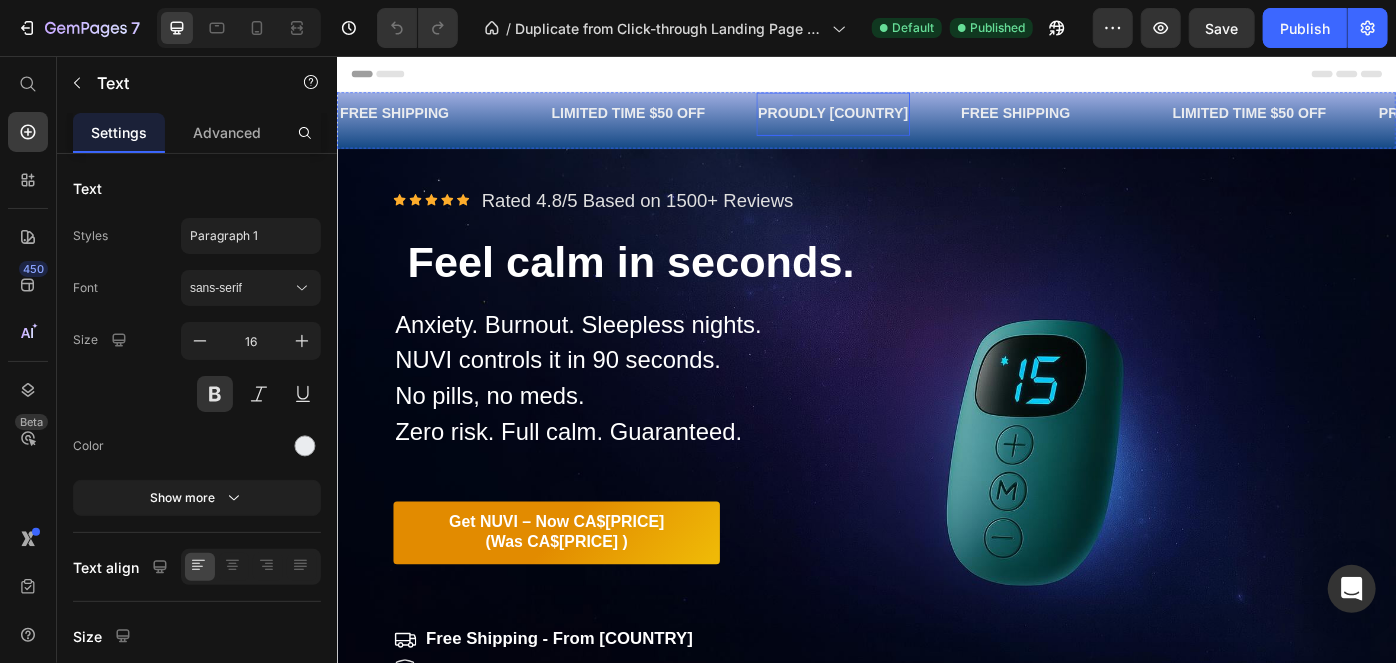 click on "PROUDLY [COUNTRY]" at bounding box center [898, 120] 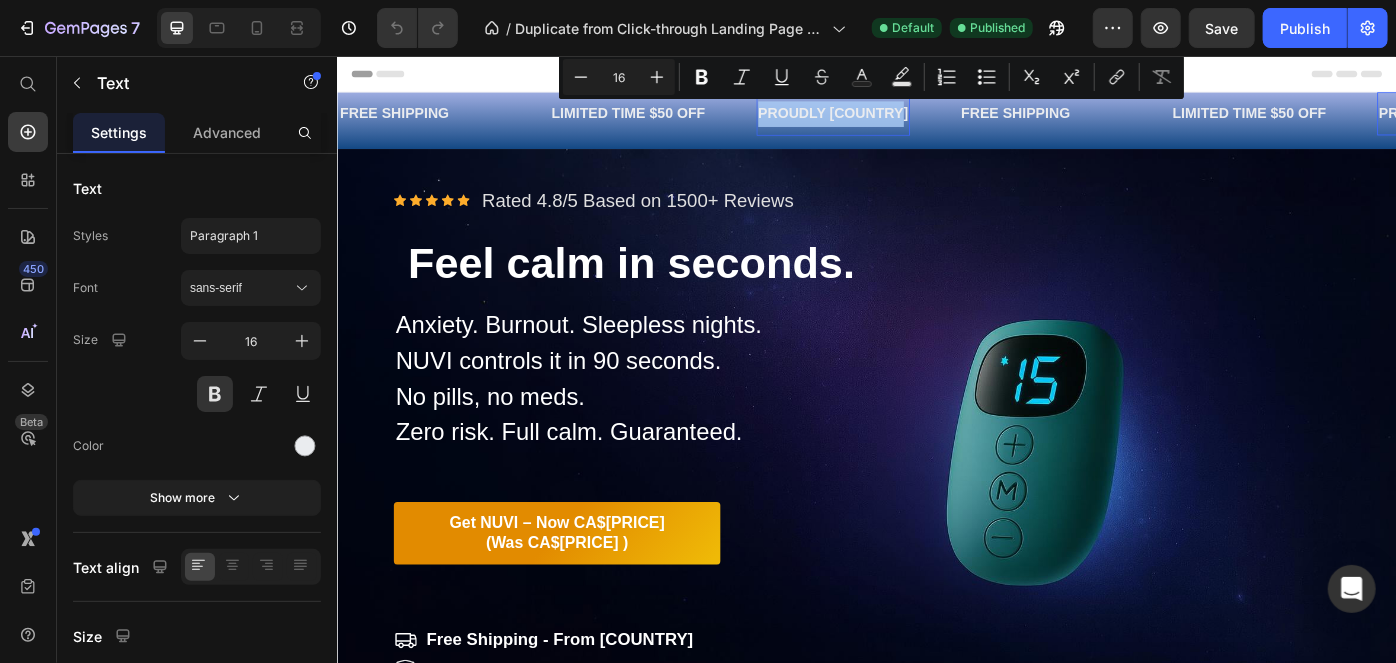 click on "PROUDLY [COUNTRY]" at bounding box center [898, 120] 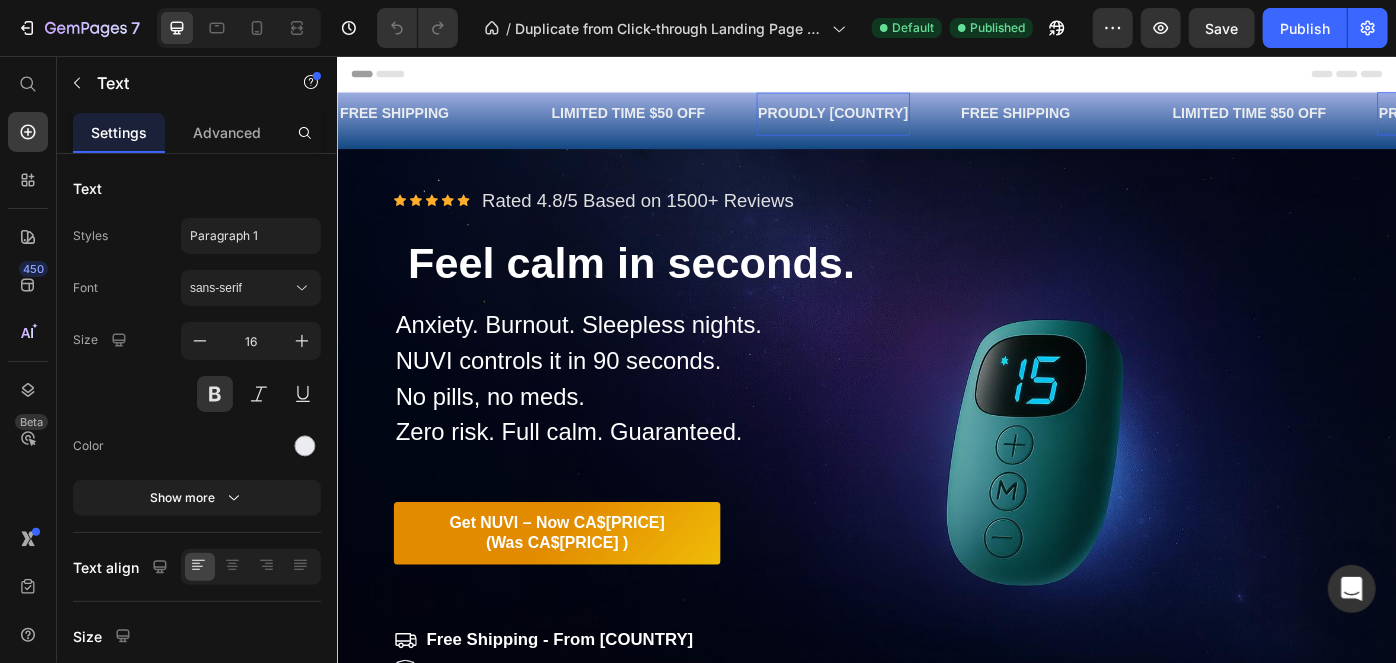 click on "PROUDLY [COUNTRY]" at bounding box center (898, 120) 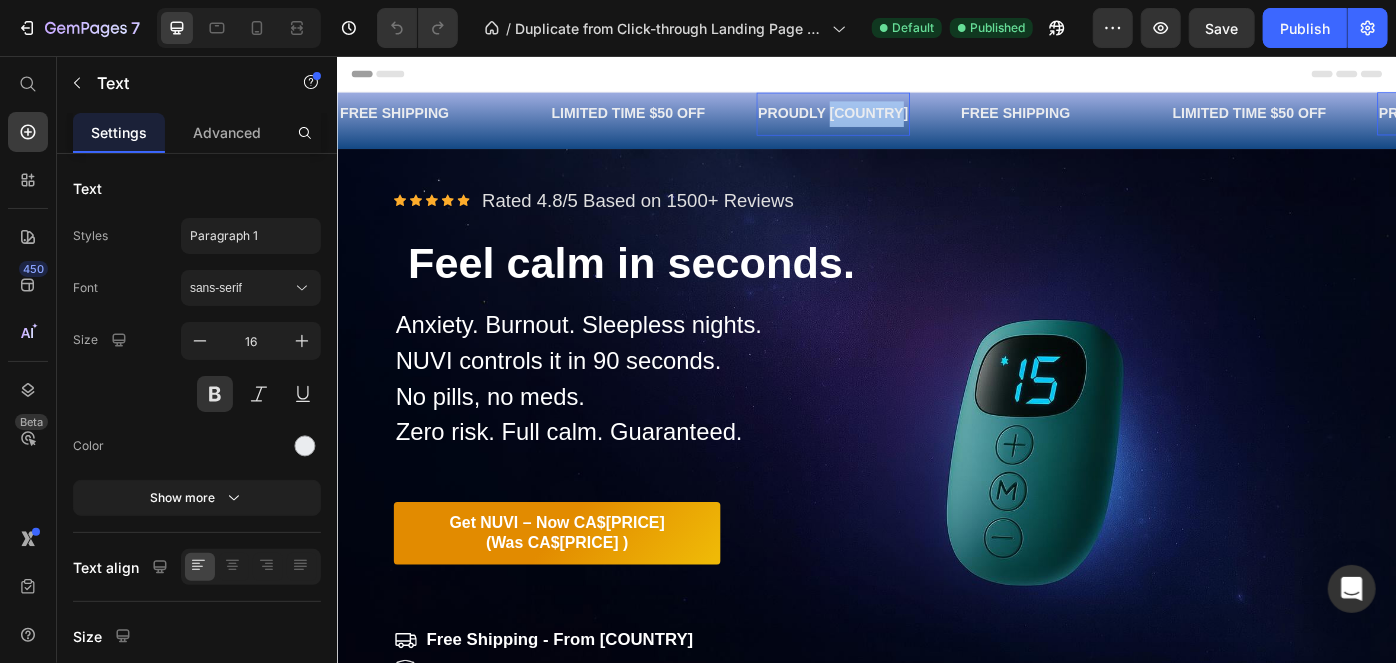 click on "PROUDLY [COUNTRY]" at bounding box center [898, 120] 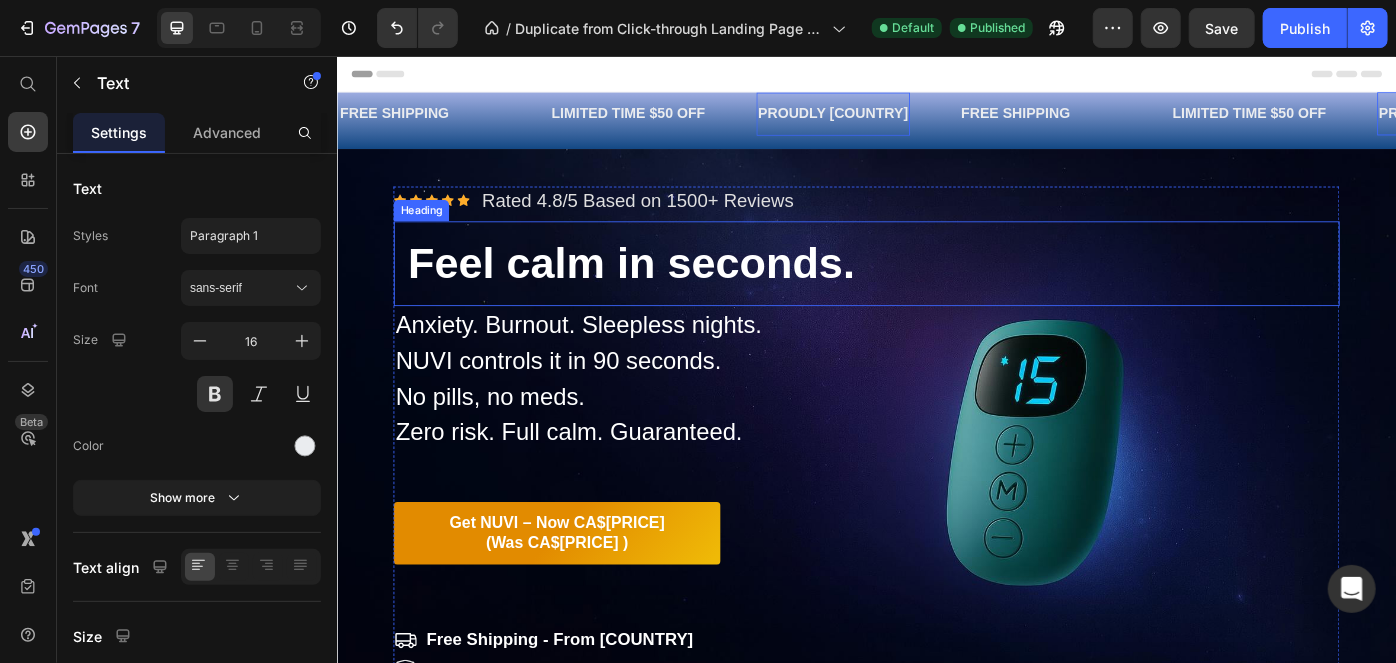 click on "Feel calm in seconds." at bounding box center (936, 290) 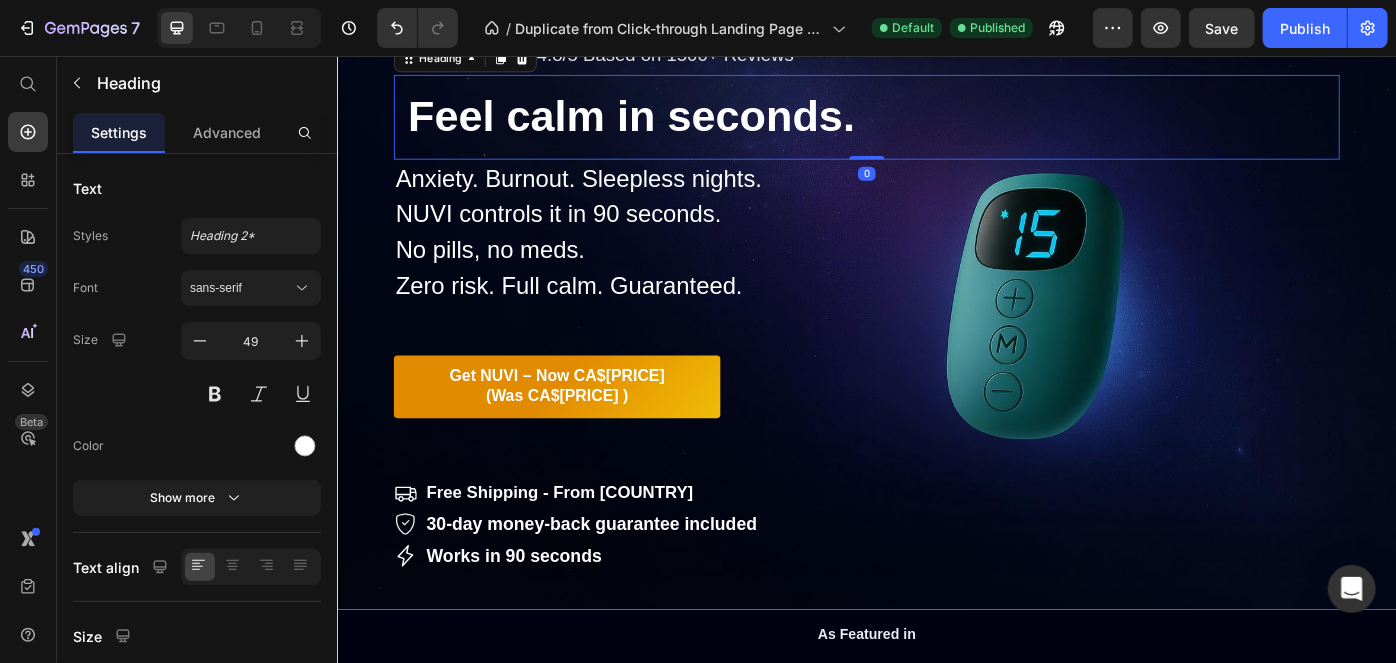 scroll, scrollTop: 264, scrollLeft: 0, axis: vertical 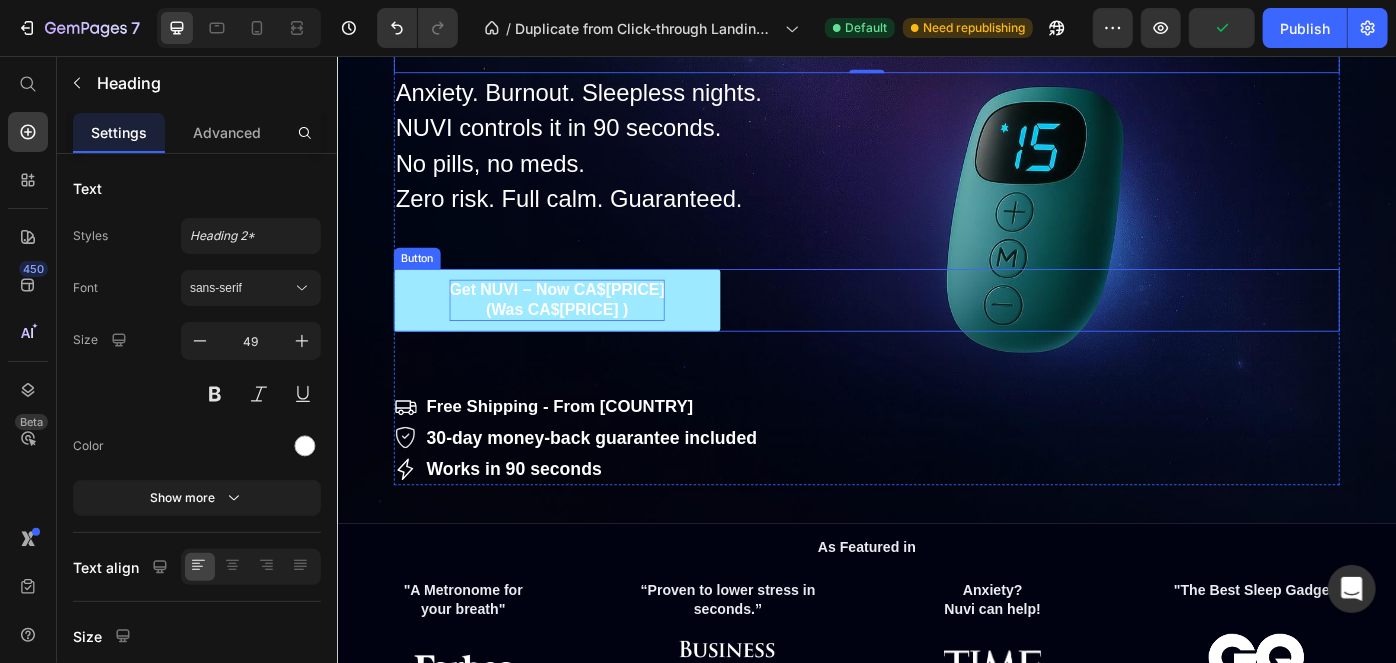 click on "Get NUVI – Now CA$[PRICE]   (Was CA$[PRICE] )" at bounding box center [585, 331] 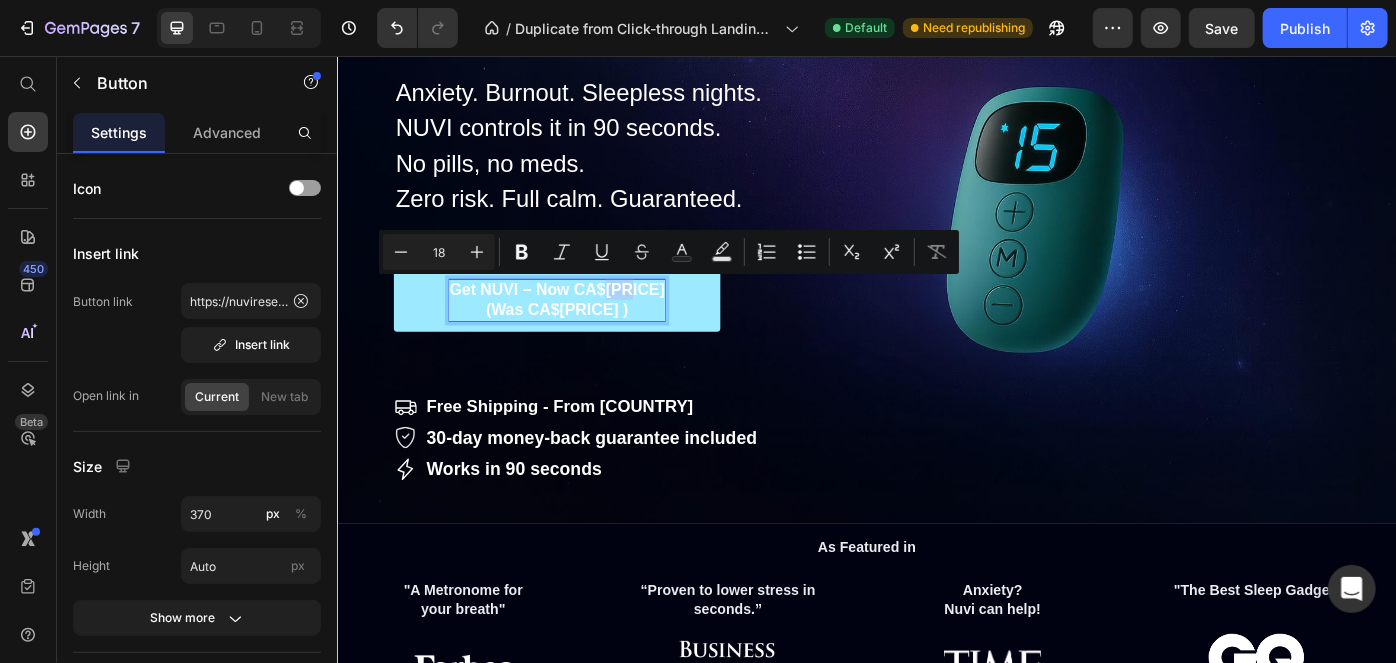 click on "Get NUVI – Now CA$[PRICE]  (Was CA$[PRICE] )" at bounding box center (585, 331) 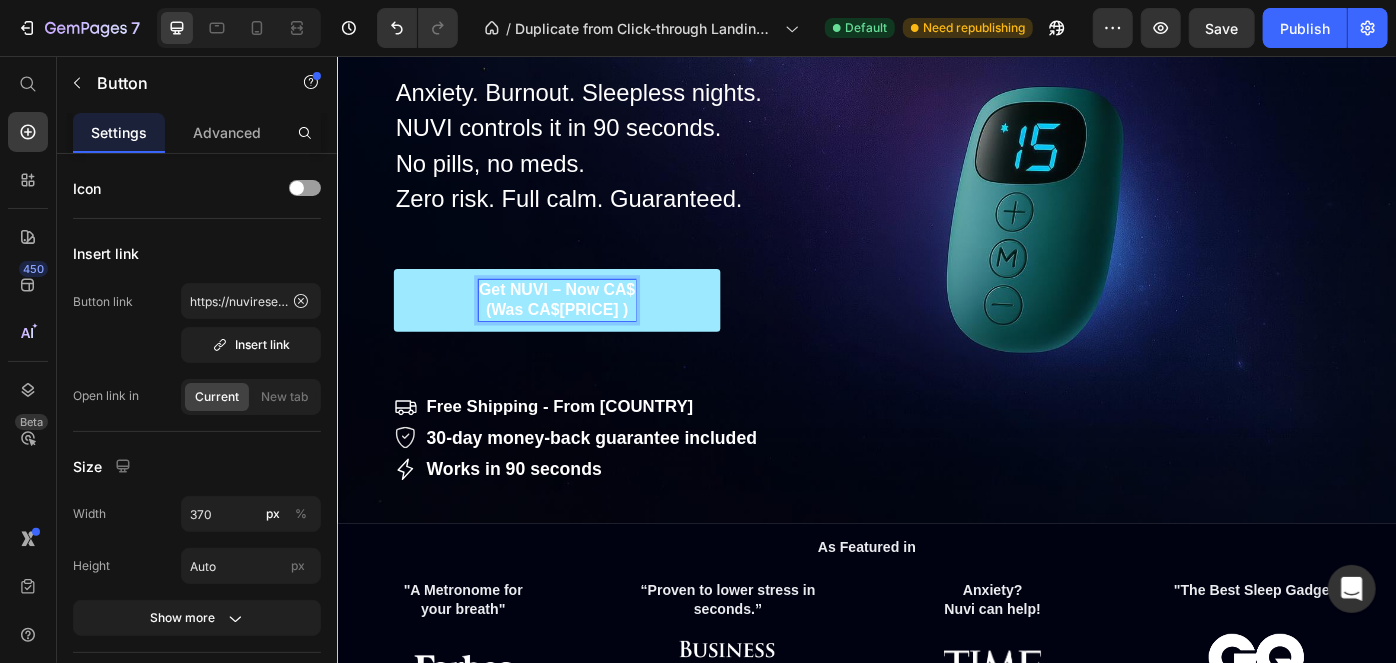 click on "Get NUVI – Now CA$[PRICE]   (Was CA$[PRICE] )" at bounding box center (584, 331) 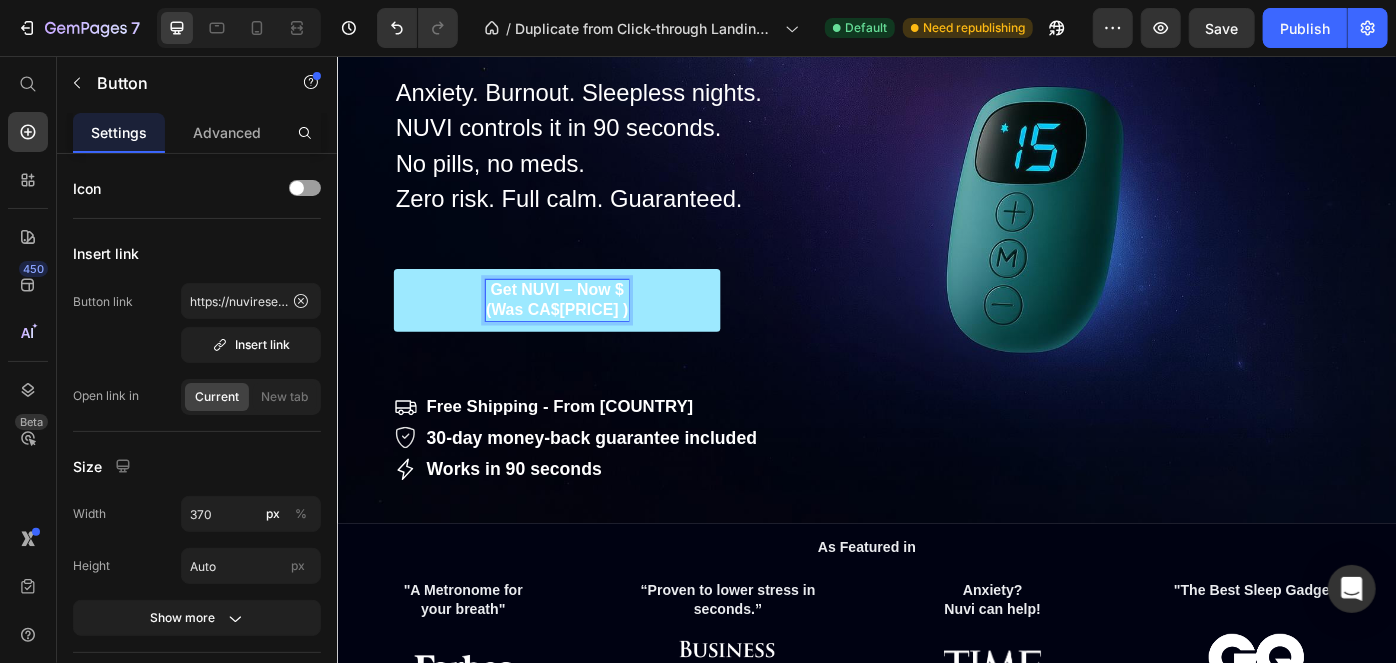 click on "Get NUVI – Now $[PRICE]   (Was CA$[PRICE] )" at bounding box center [584, 331] 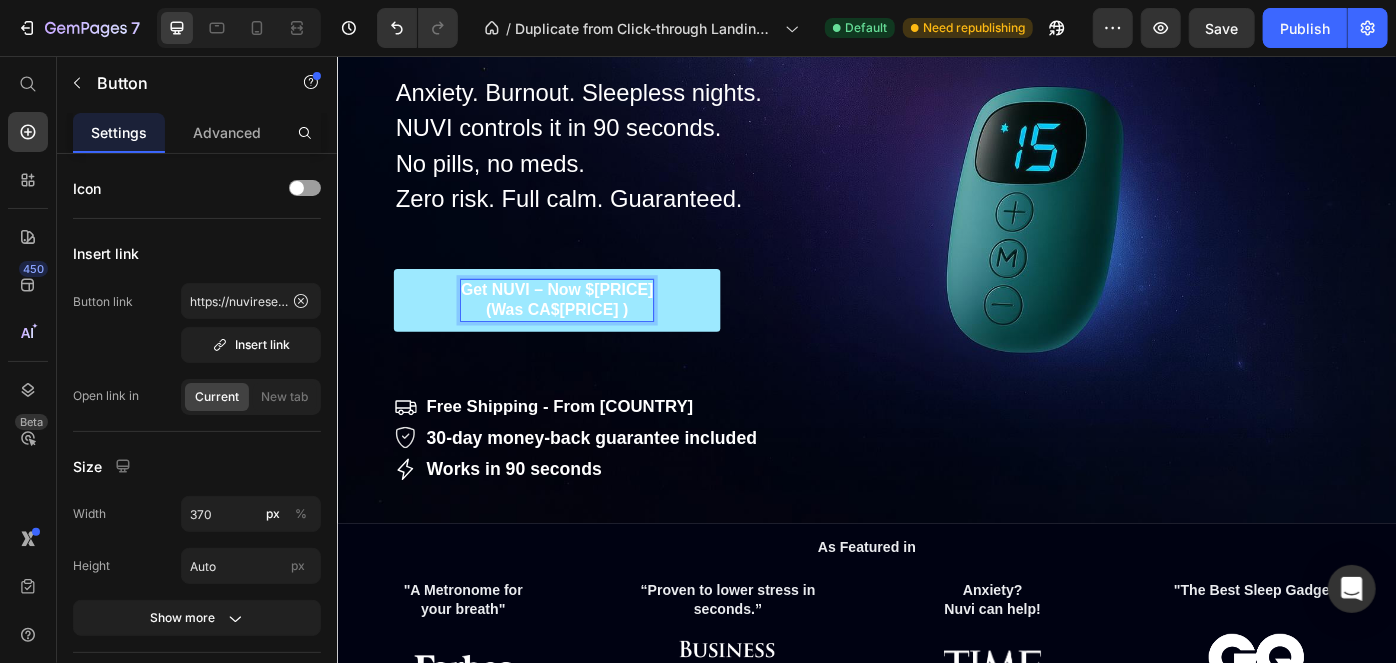 click on "Get NUVI – Now $[PRICE]  (Was CA$[PRICE] )" at bounding box center [585, 331] 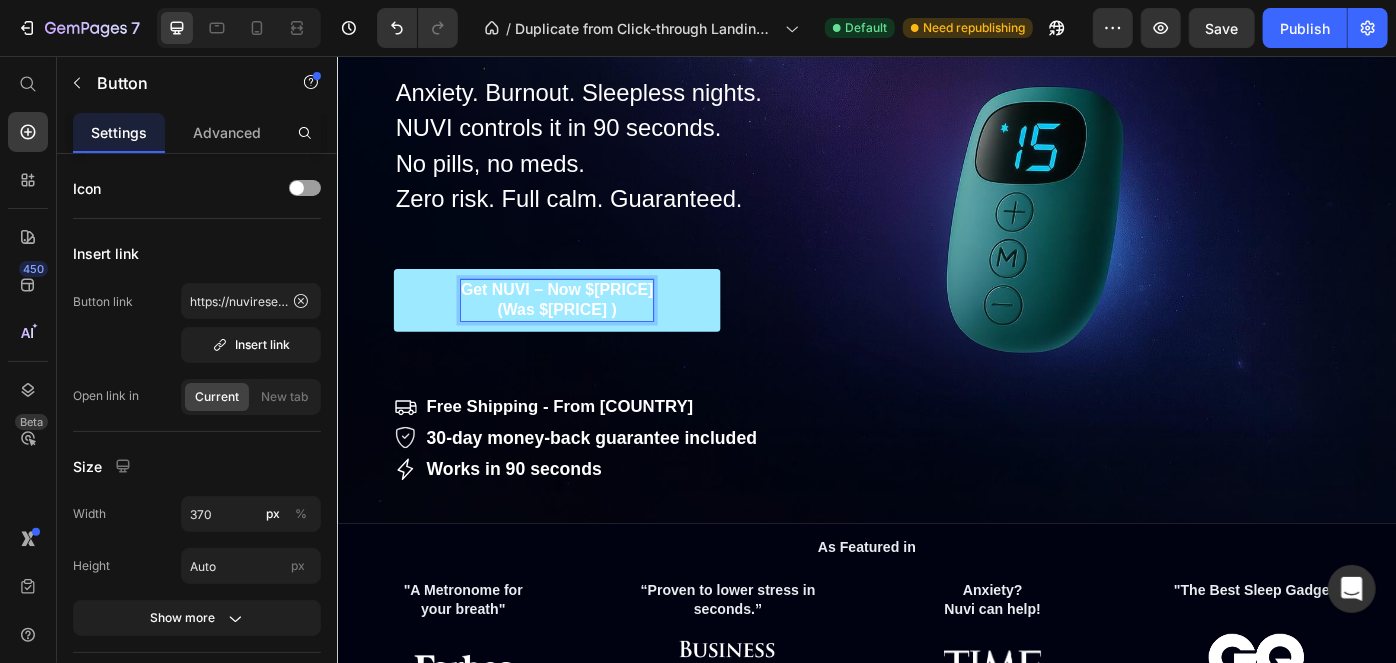 click on "Get NUVI – Now $[PRICE]  (Was $[PRICE] )" at bounding box center [585, 331] 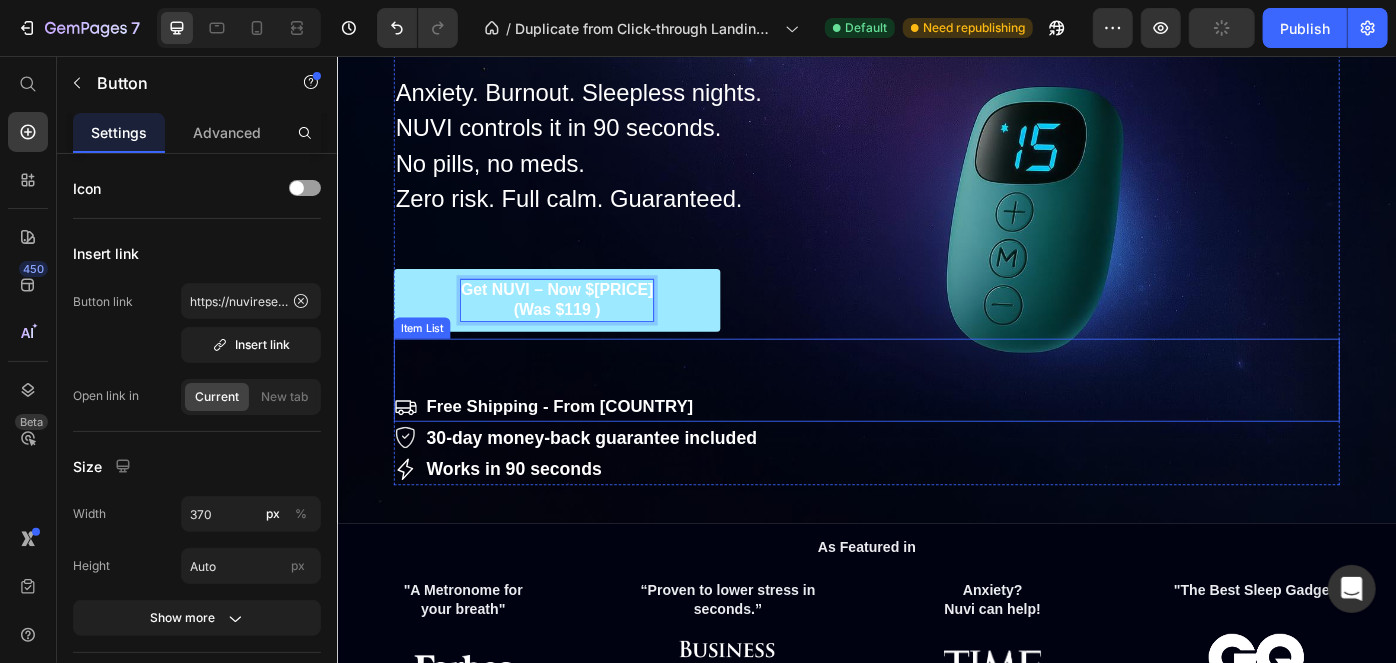 click on "Free Shipping - From [COUNTRY]" at bounding box center (588, 452) 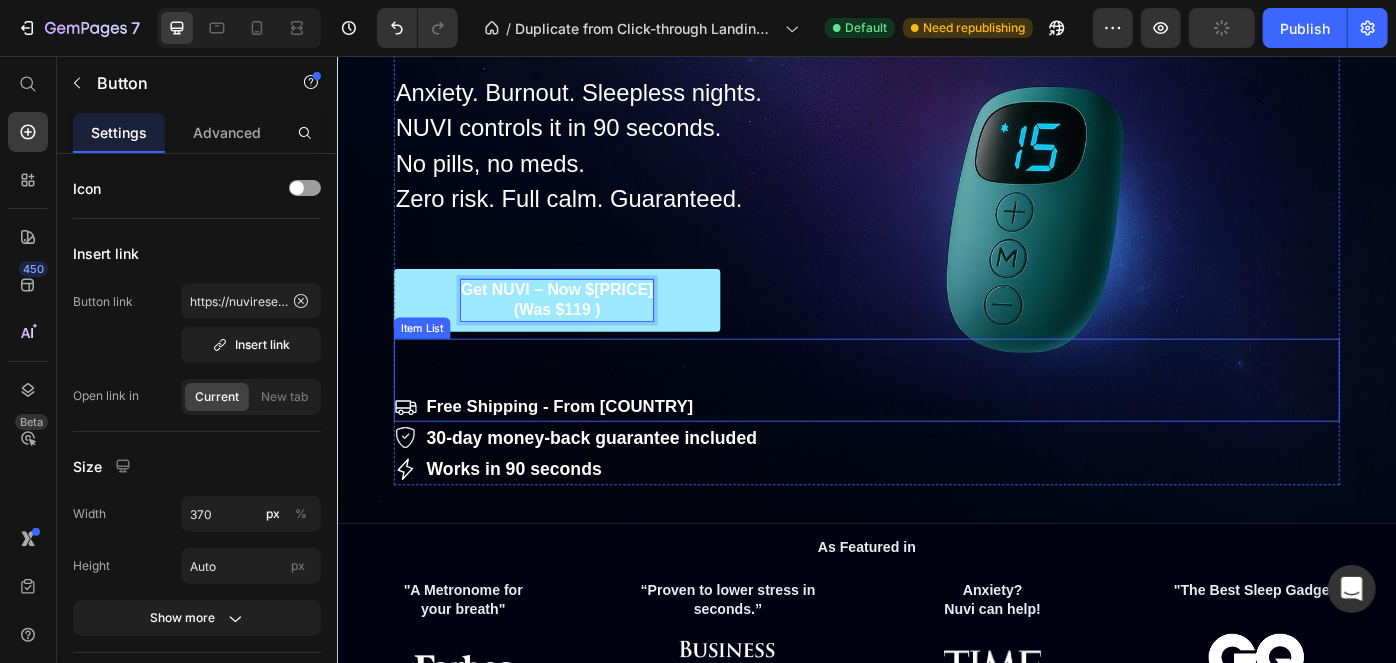 click on "Free Shipping - From [COUNTRY]" at bounding box center [588, 452] 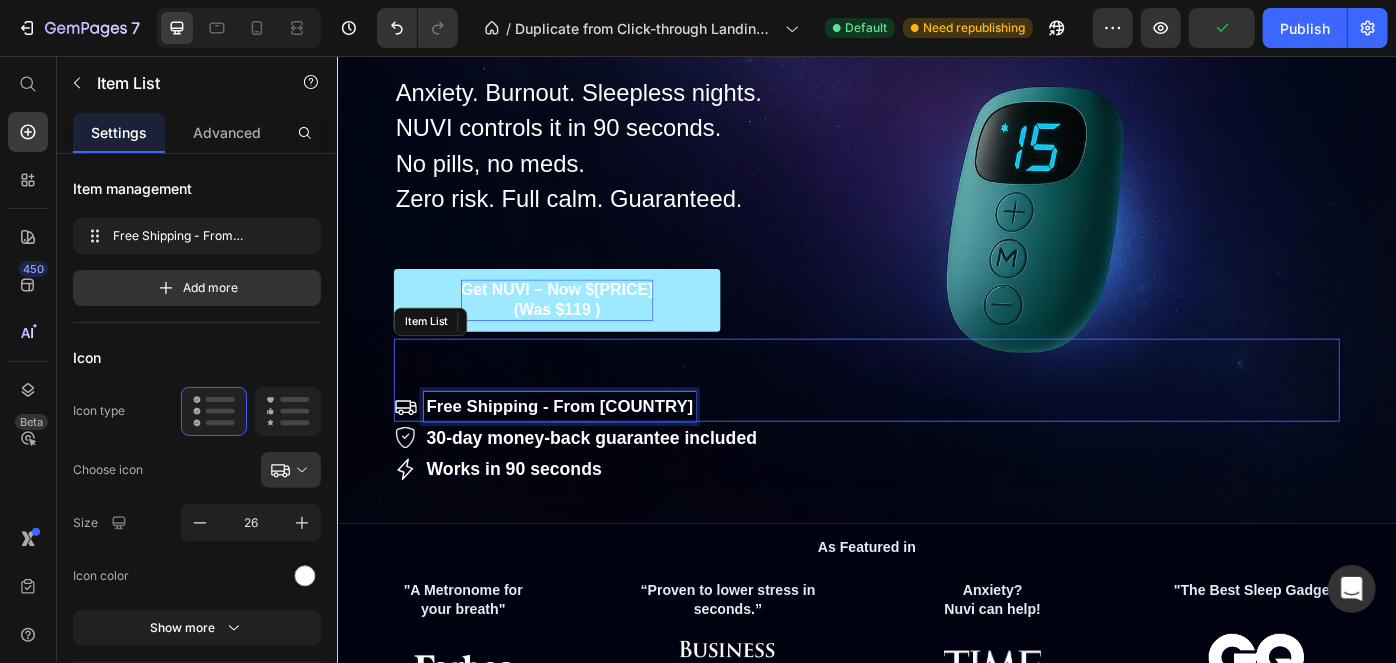 click on "Free Shipping - From [COUNTRY]" at bounding box center (588, 452) 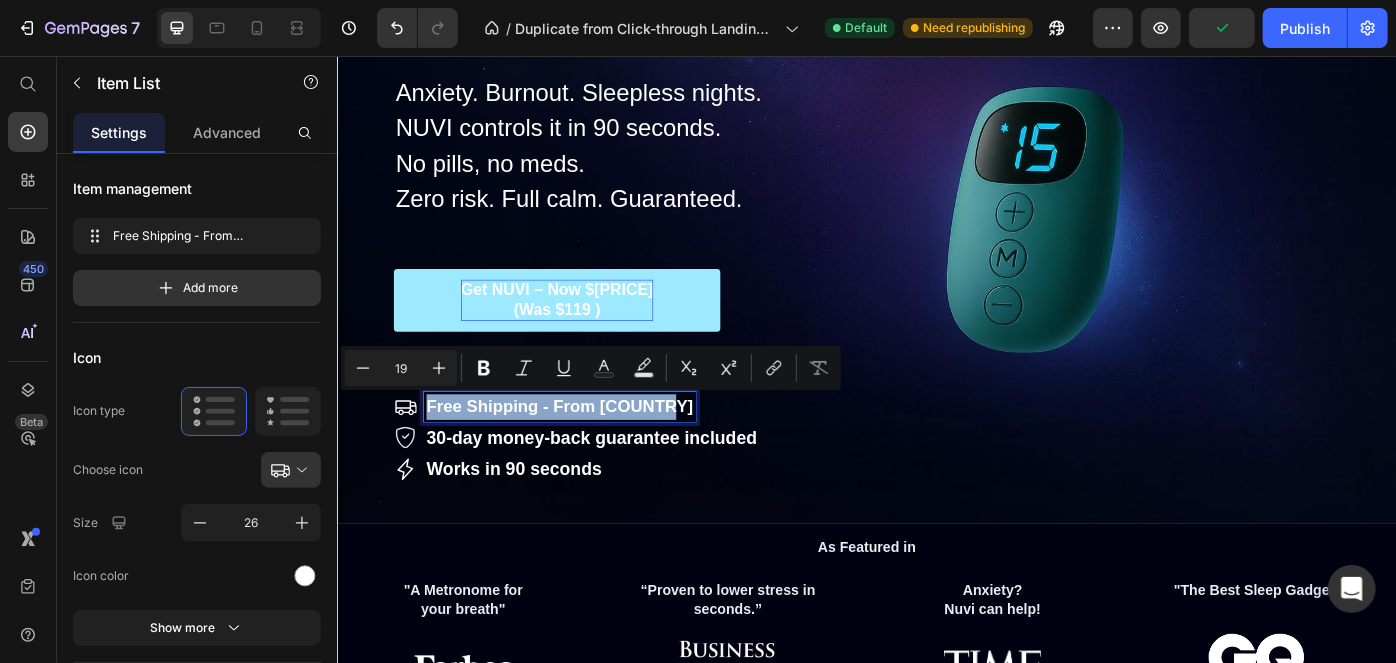 click on "Free Shipping - From [COUNTRY]" at bounding box center [588, 452] 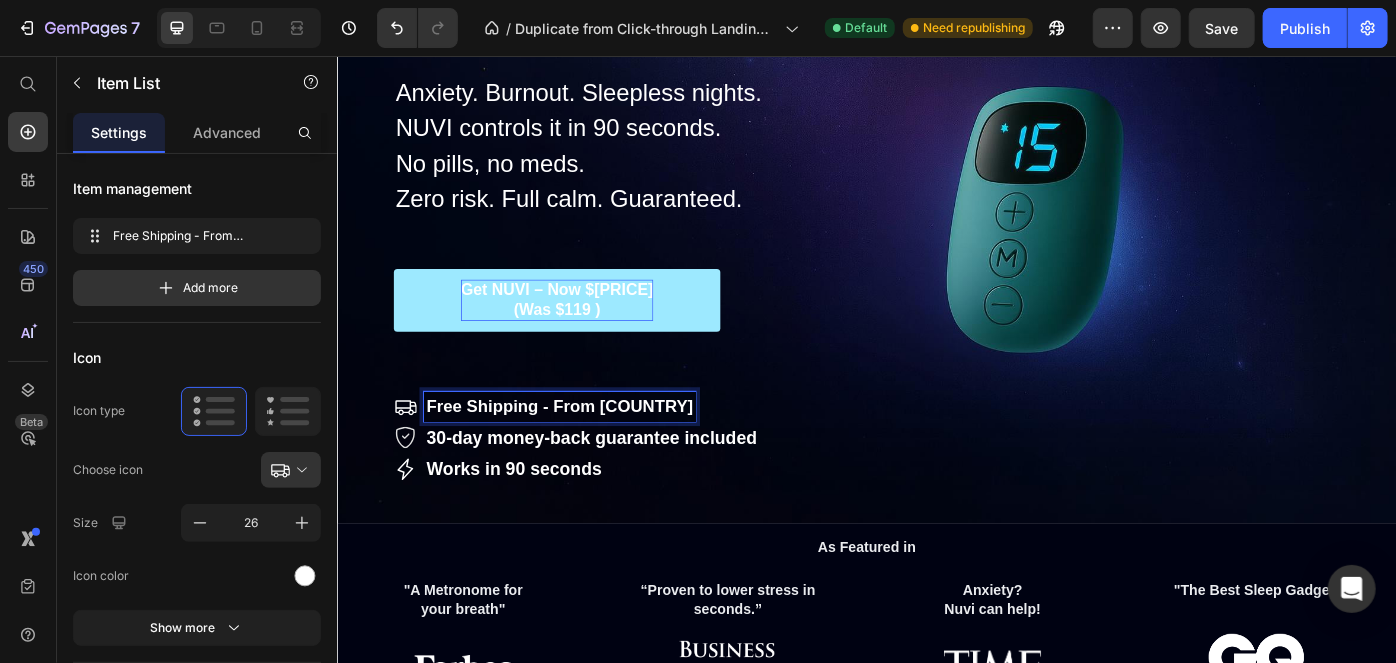 click on "Free Shipping - From [COUNTRY]" at bounding box center [588, 452] 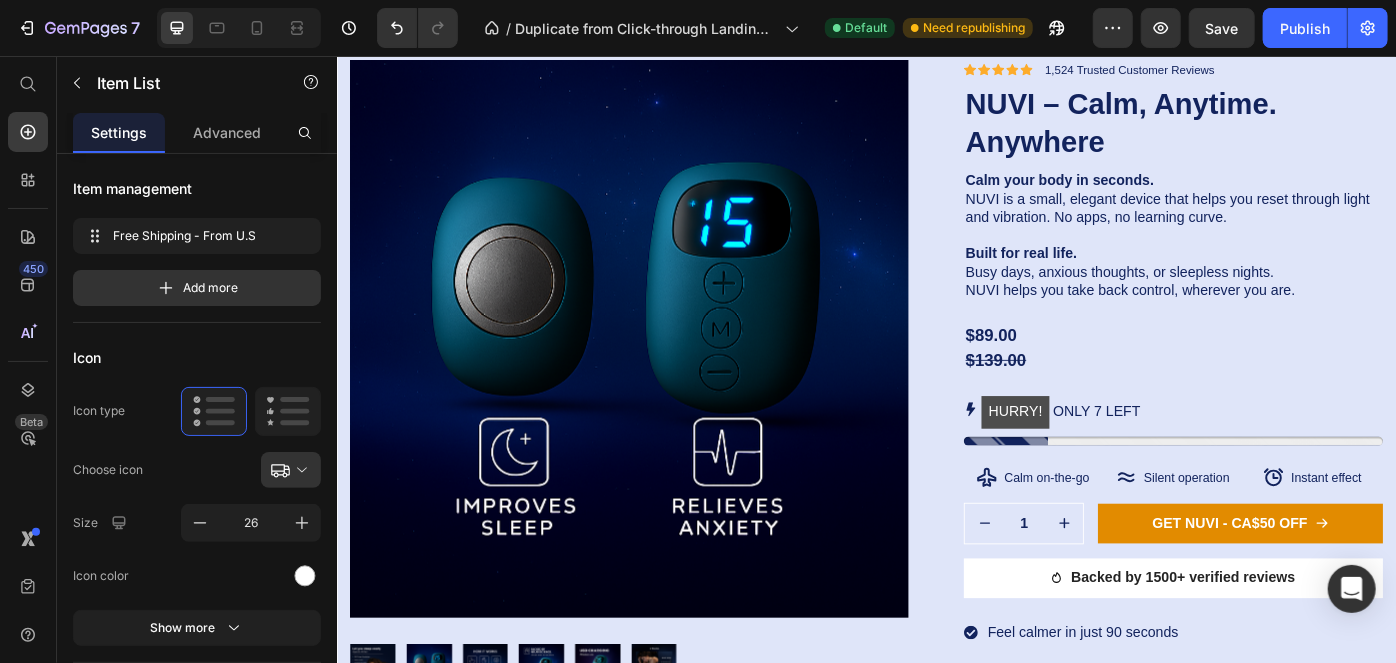 scroll, scrollTop: 1029, scrollLeft: 0, axis: vertical 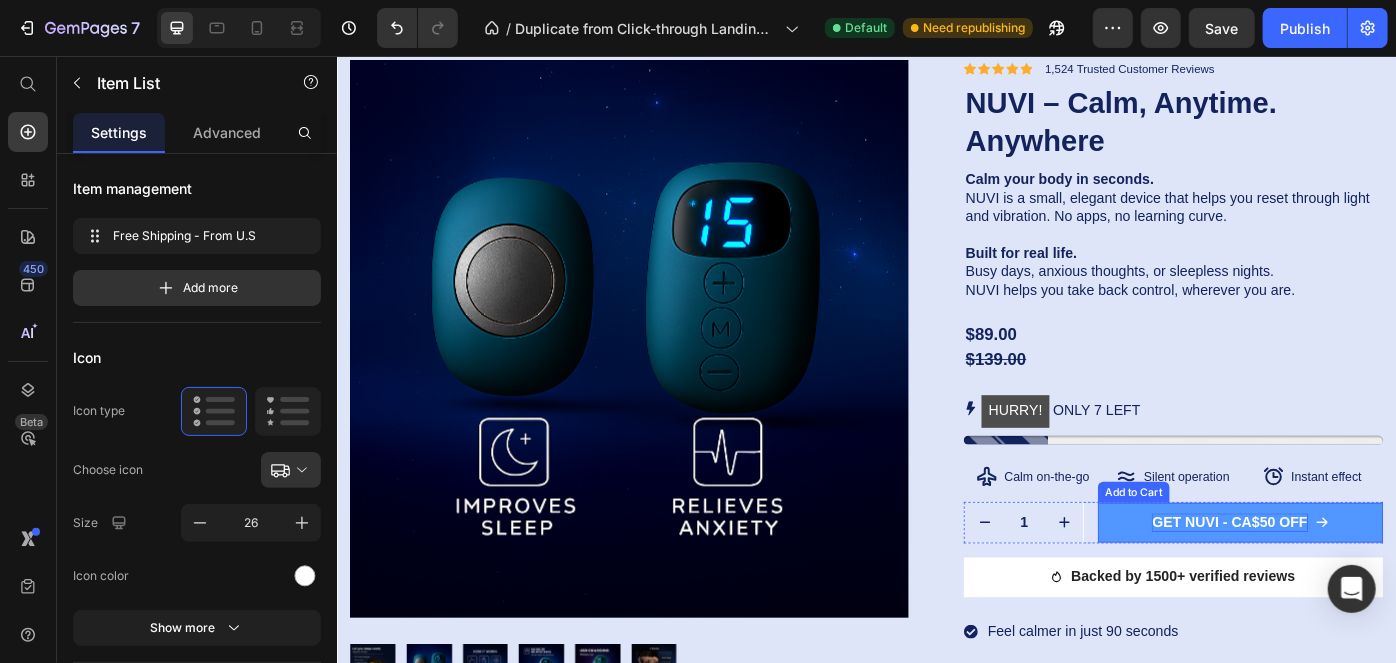 click on "Get NUVI - CA$50 OFF" at bounding box center [1347, 583] 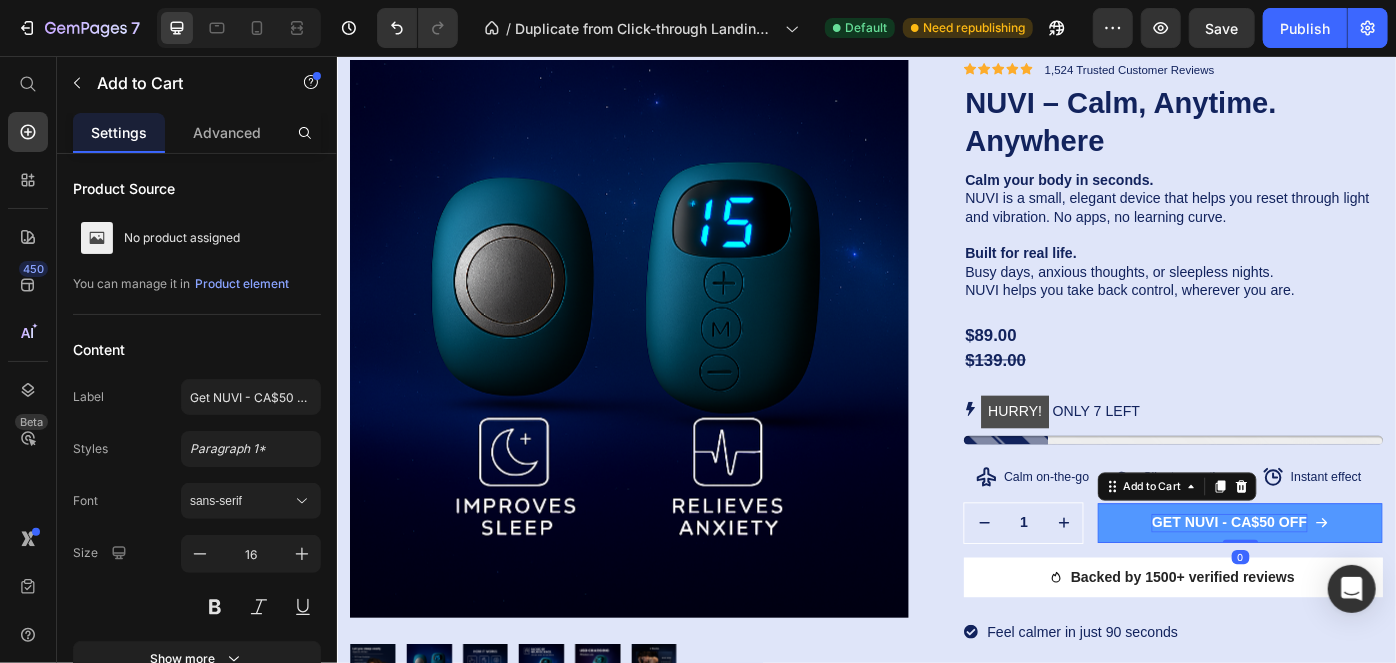 click on "Get NUVI - CA$50 OFF" at bounding box center [1347, 583] 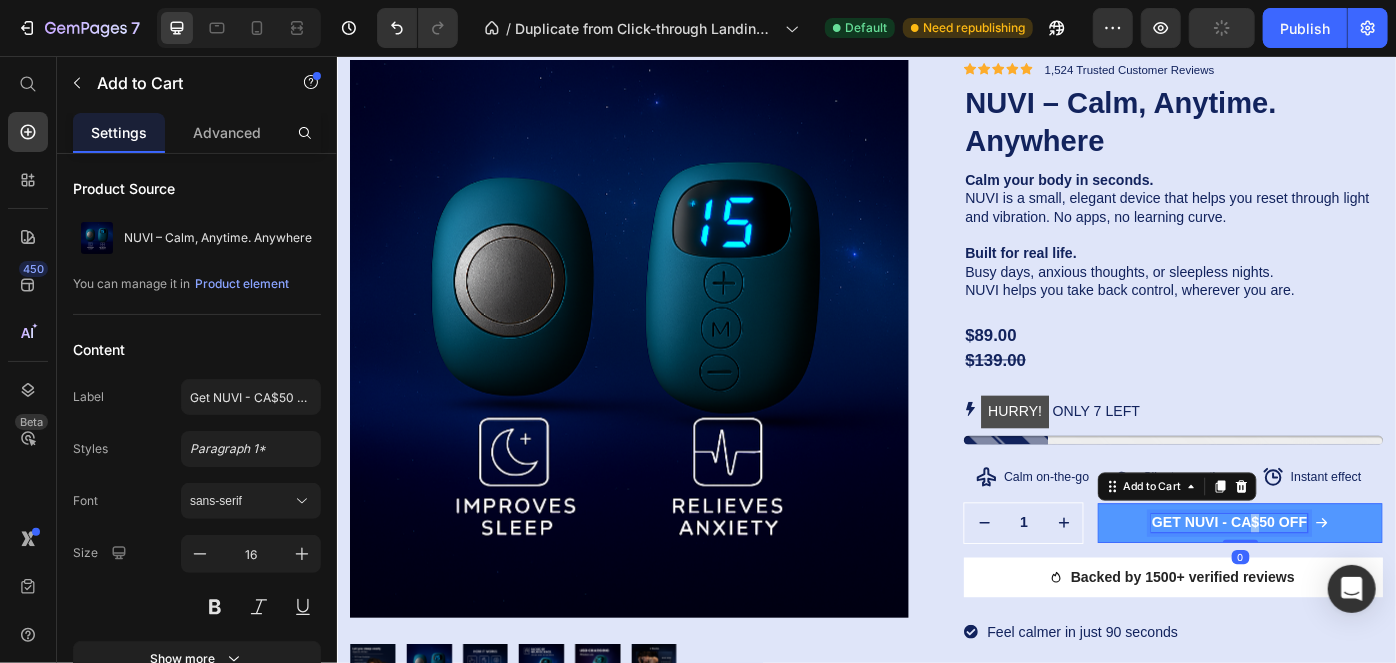 click on "Get NUVI - CA$50 OFF" at bounding box center (1347, 583) 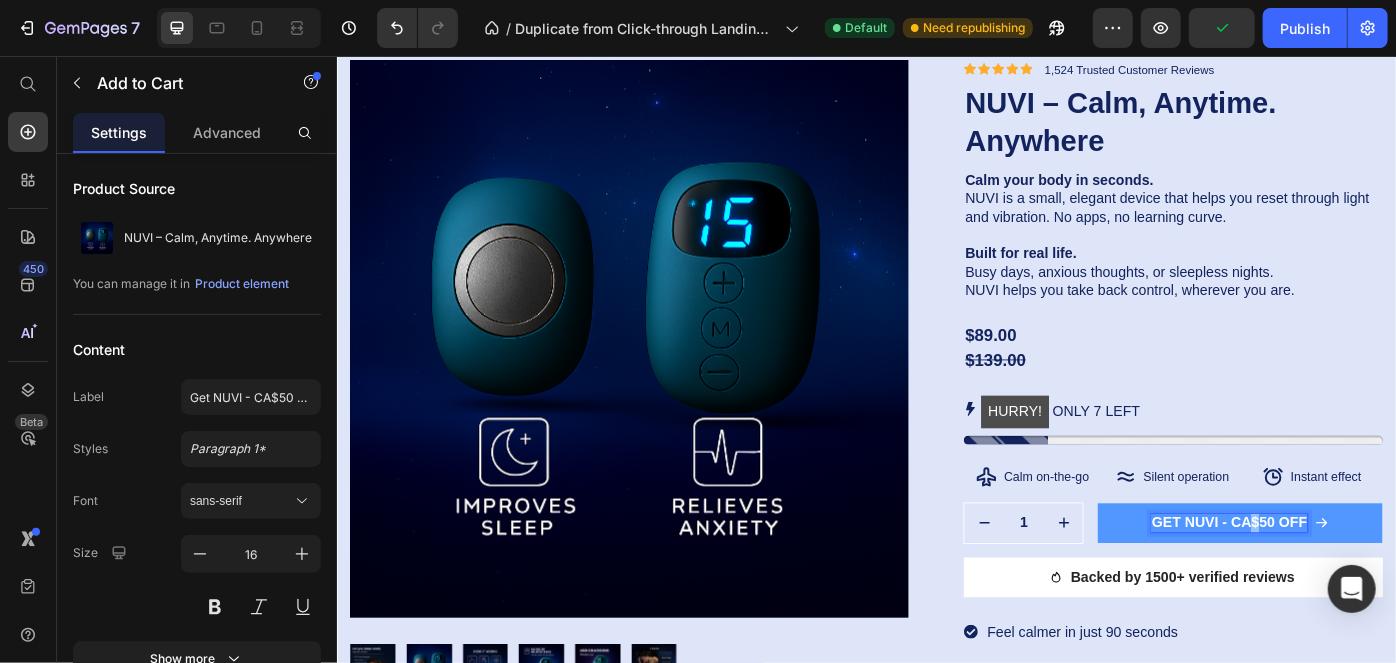 click on "Get NUVI - CA$50 OFF" at bounding box center (1347, 583) 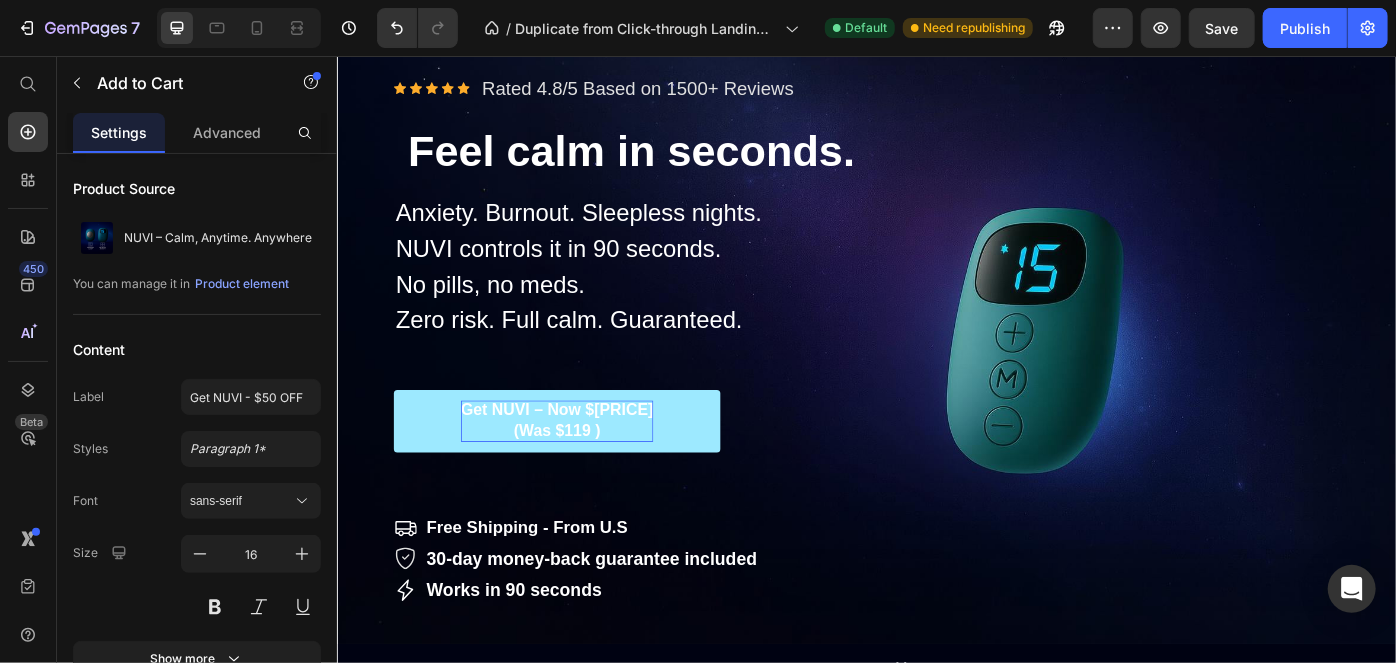 scroll, scrollTop: 124, scrollLeft: 0, axis: vertical 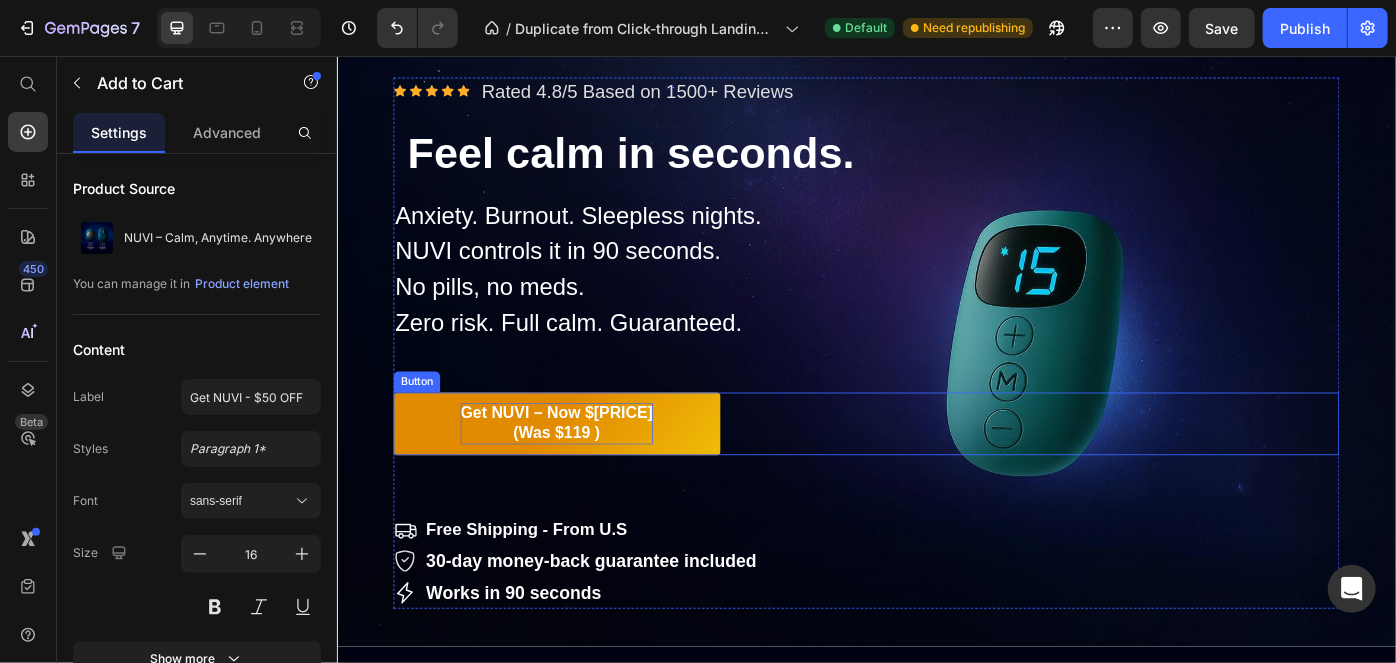 click on "Get NUVI – Now $[PRICE]  (Was $[PRICE] )" at bounding box center [585, 471] 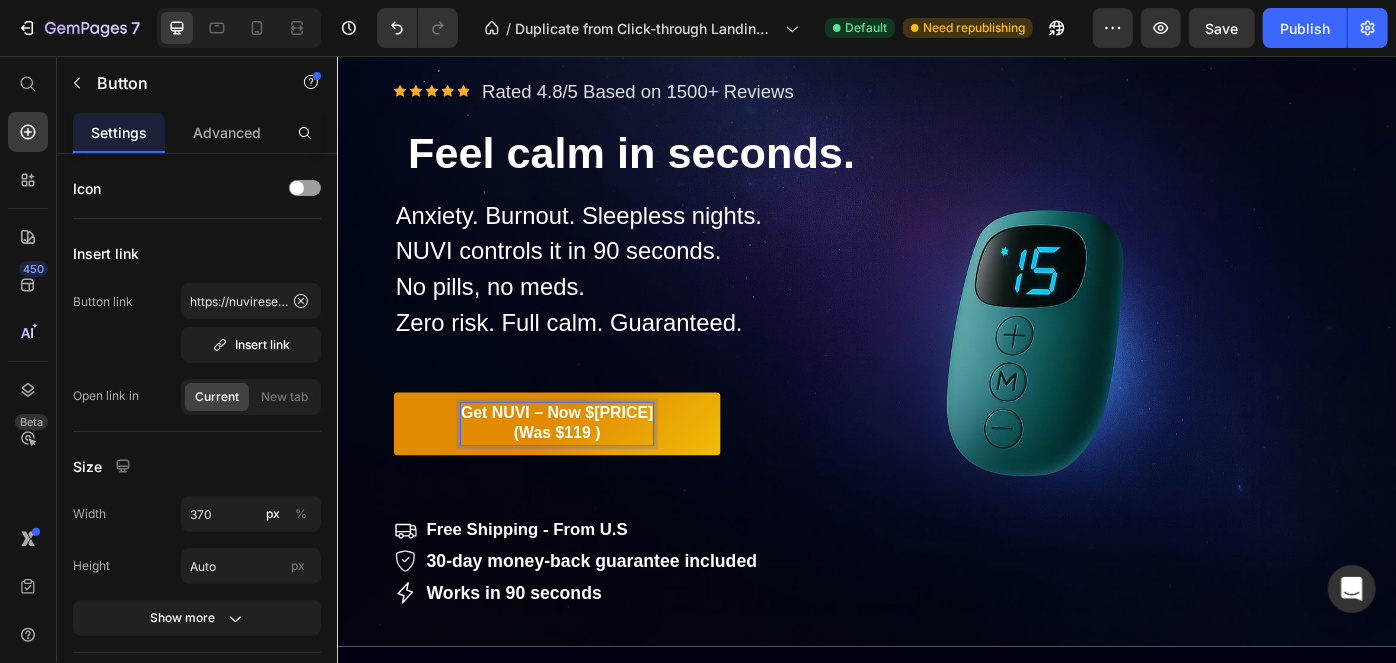 click on "Get NUVI – Now $[PRICE]  (Was $[PRICE] )" at bounding box center (585, 471) 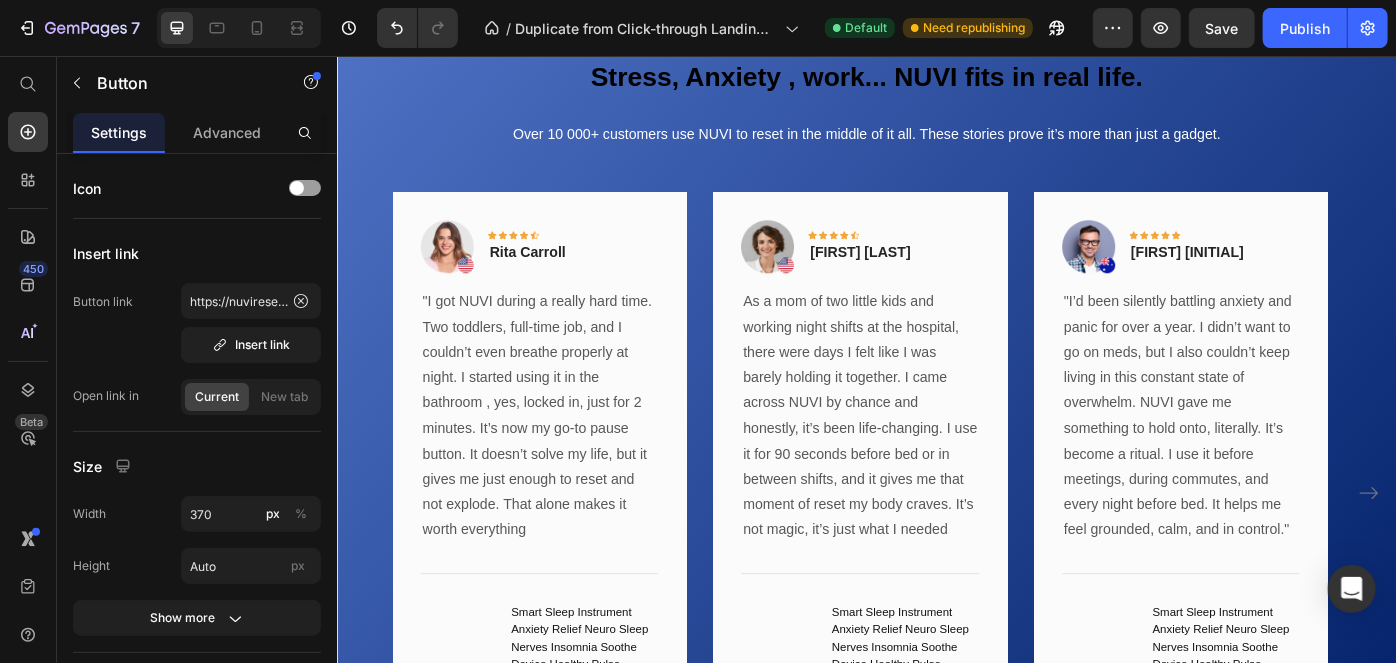 scroll, scrollTop: 2871, scrollLeft: 0, axis: vertical 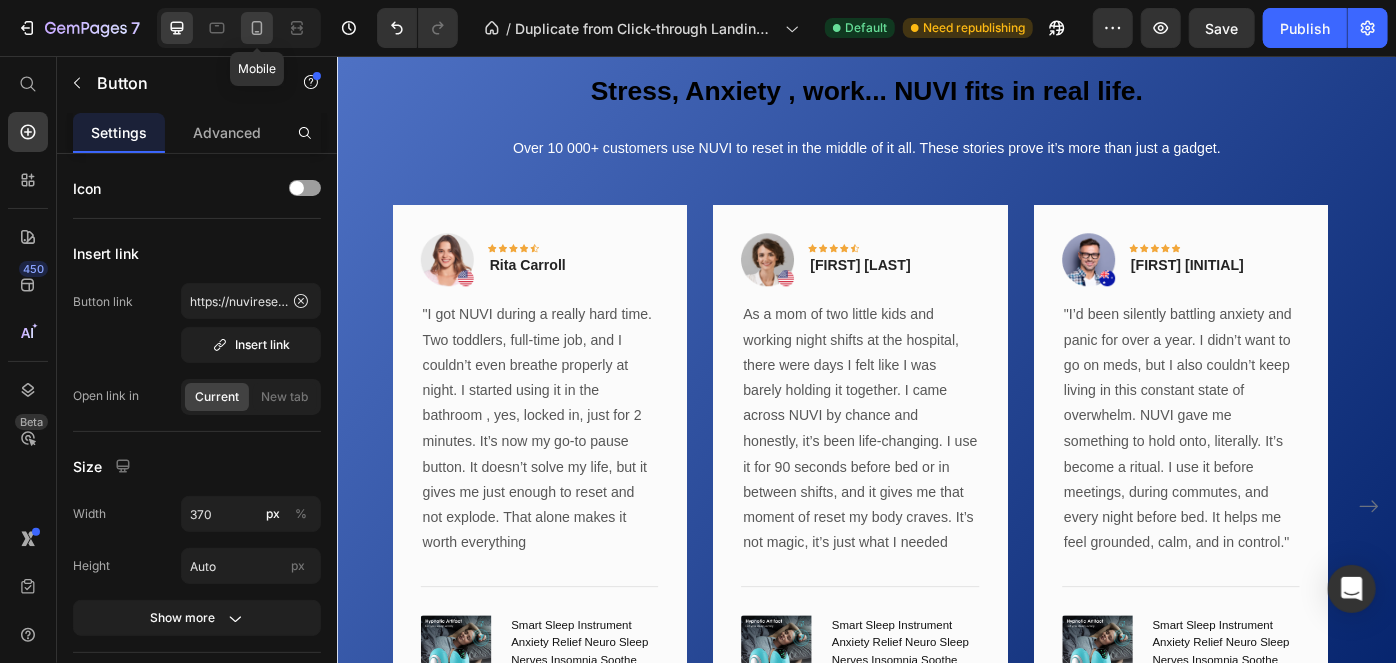 click 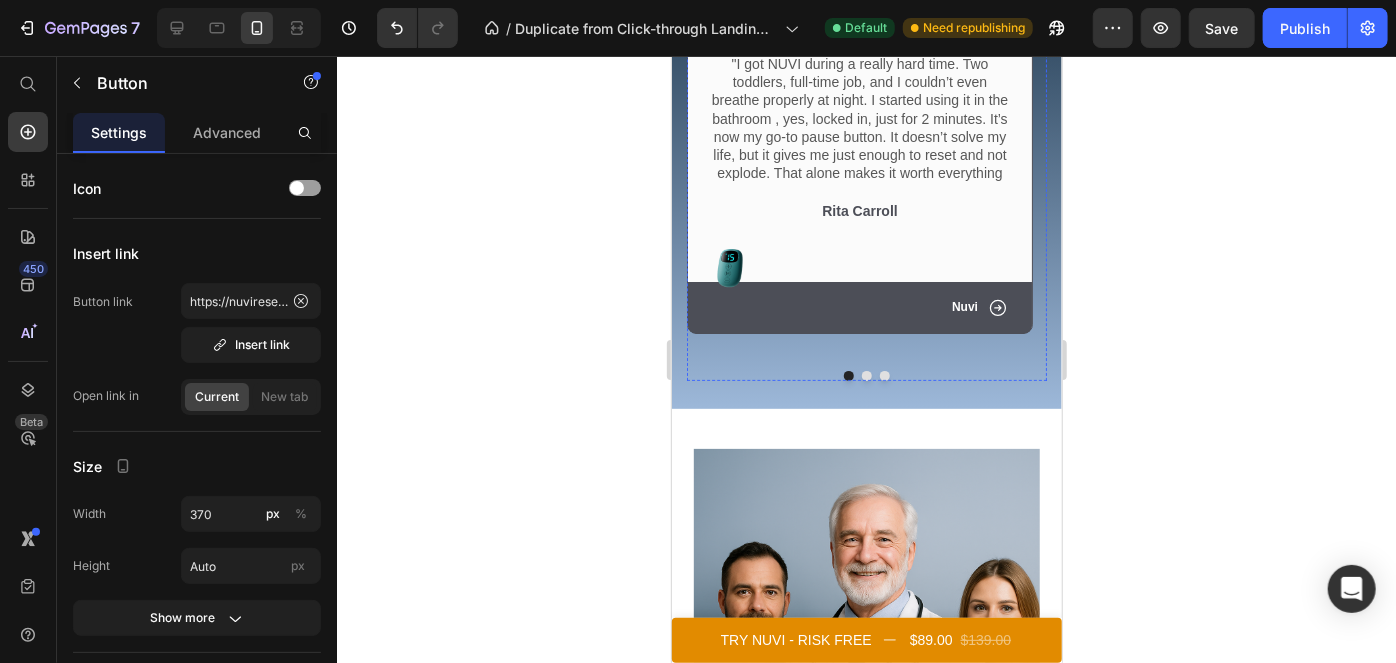 scroll, scrollTop: 3874, scrollLeft: 0, axis: vertical 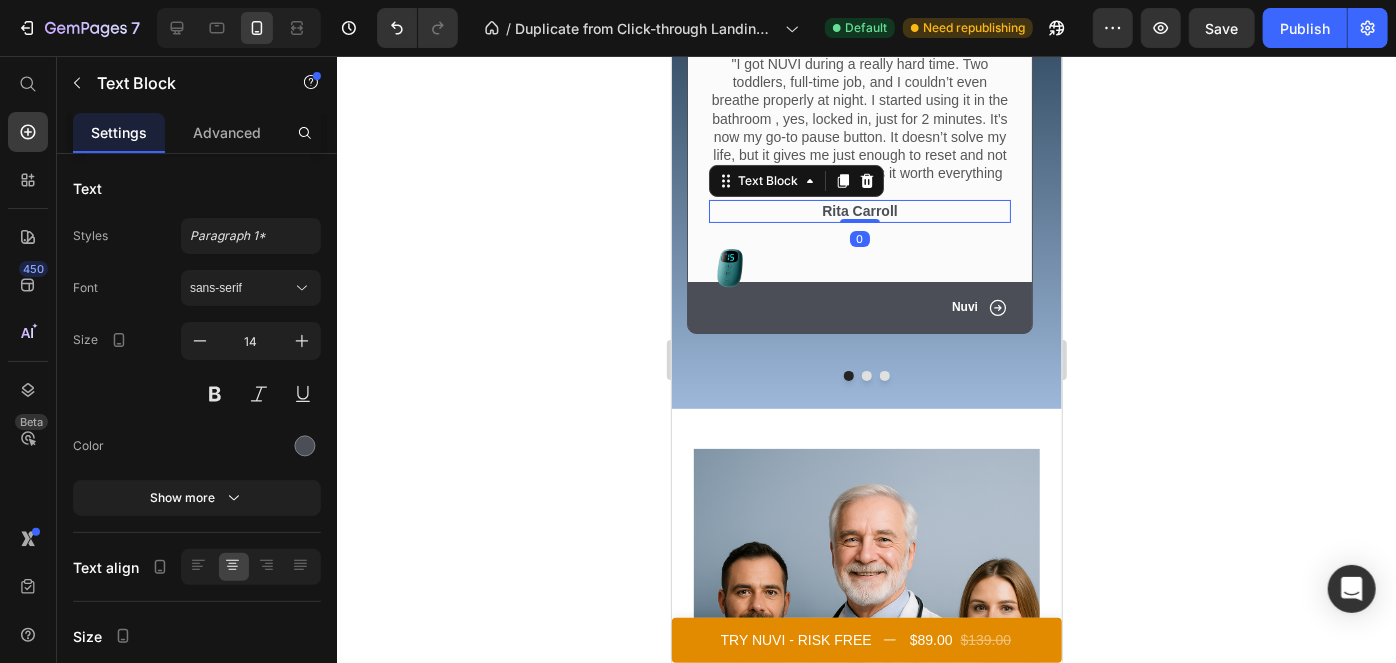 click 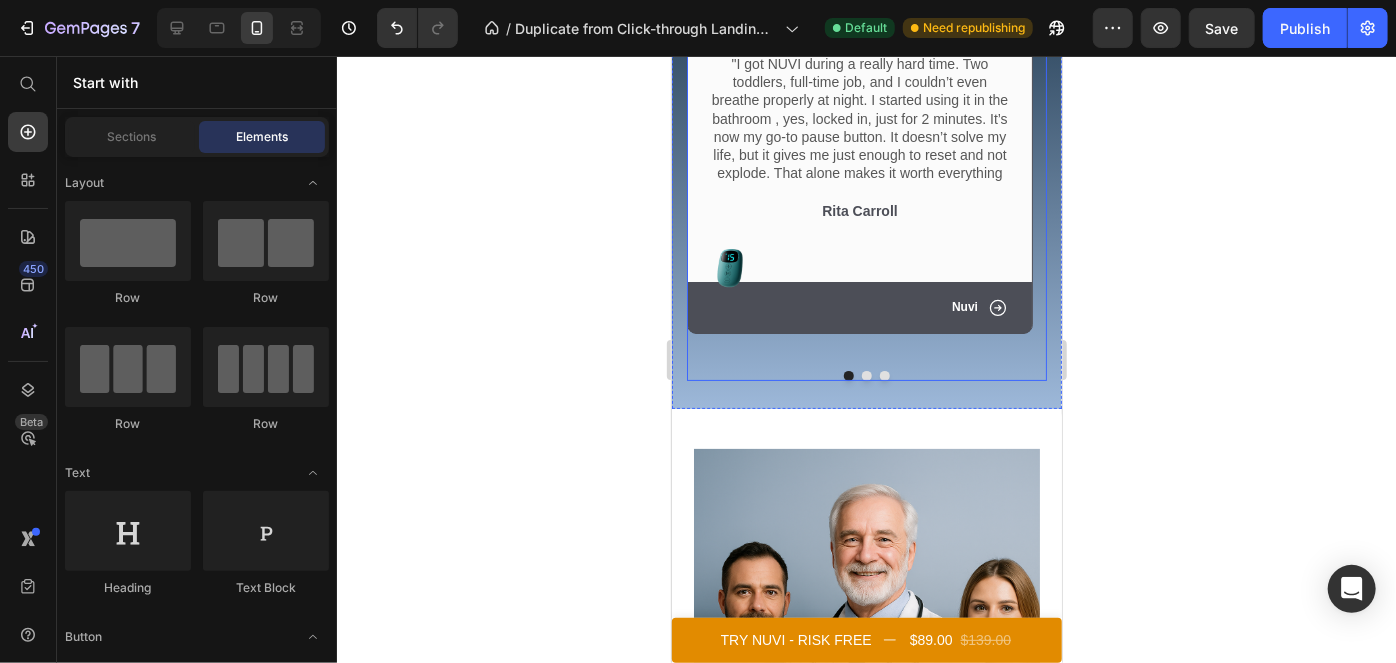 click at bounding box center (866, 375) 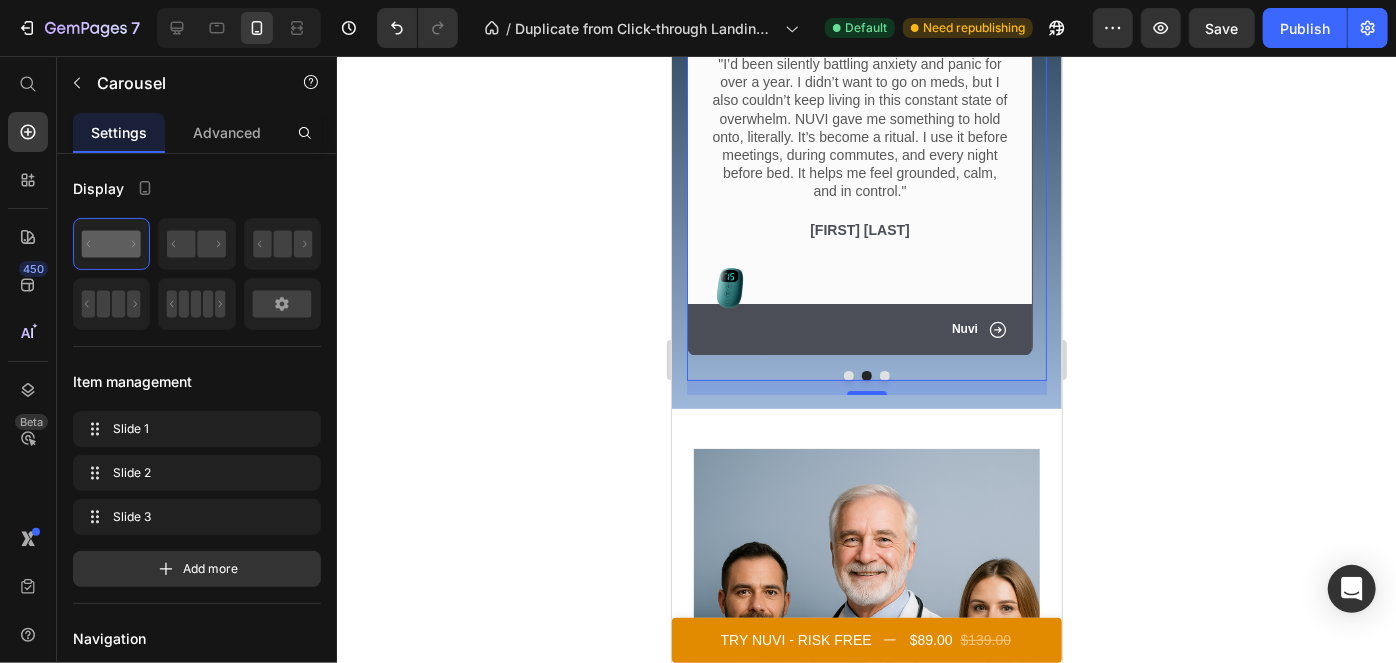 click 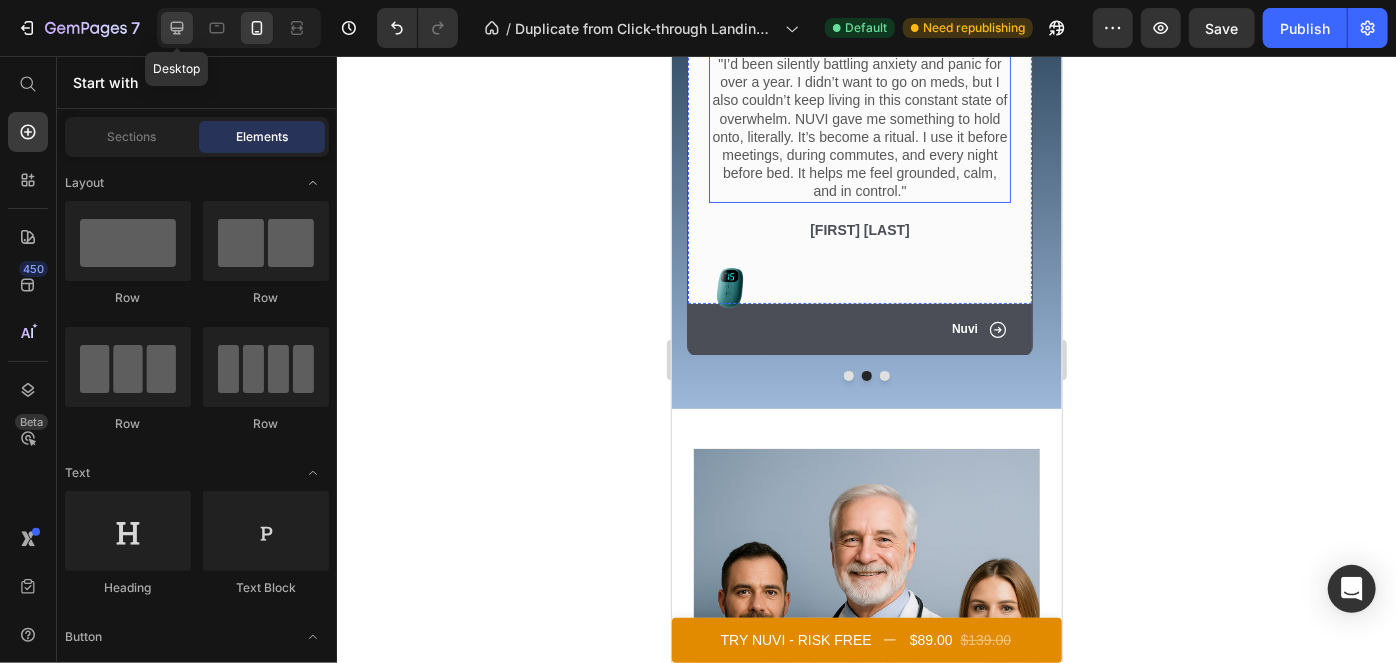 click 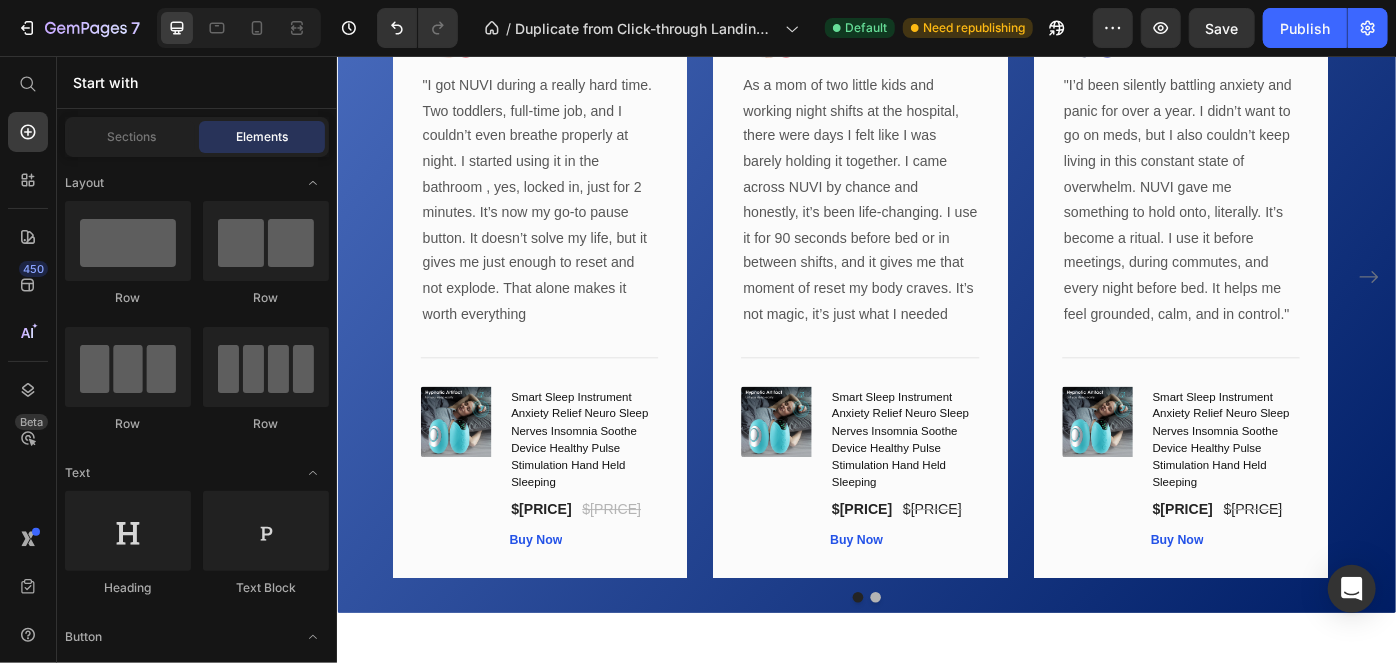 scroll, scrollTop: 3086, scrollLeft: 0, axis: vertical 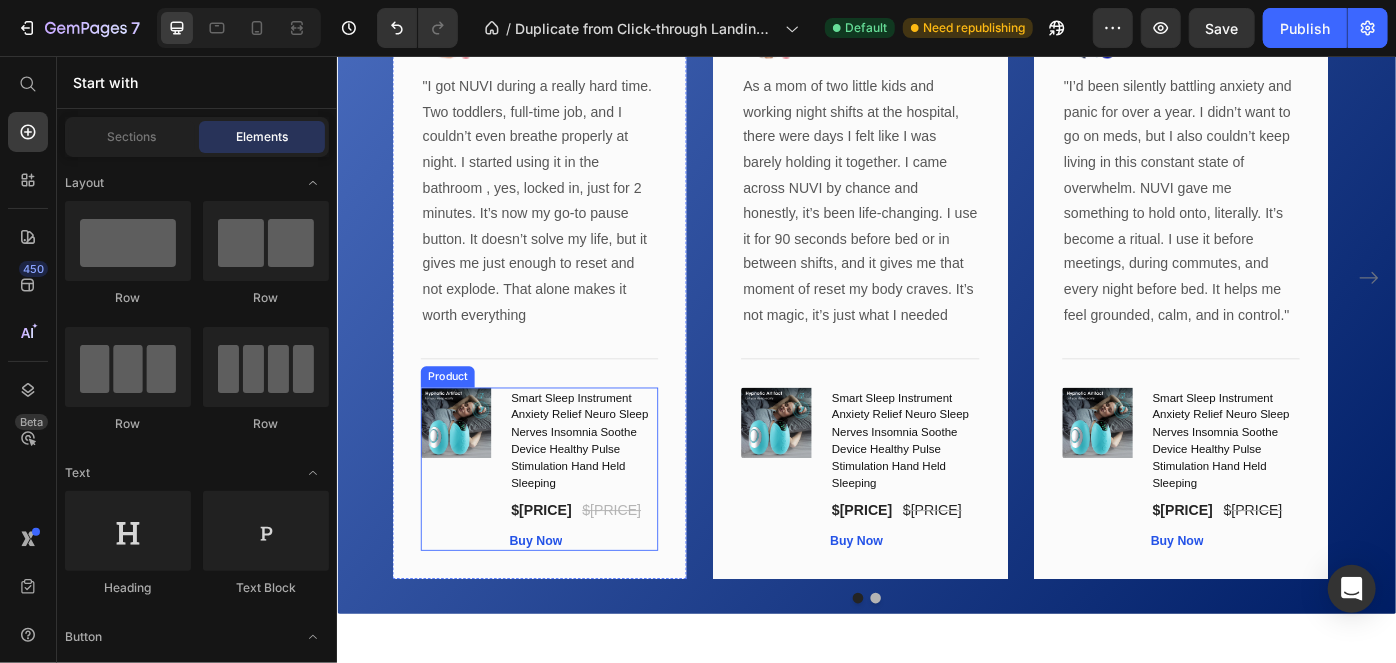 click on "(P) Images & Gallery" at bounding box center [473, 522] 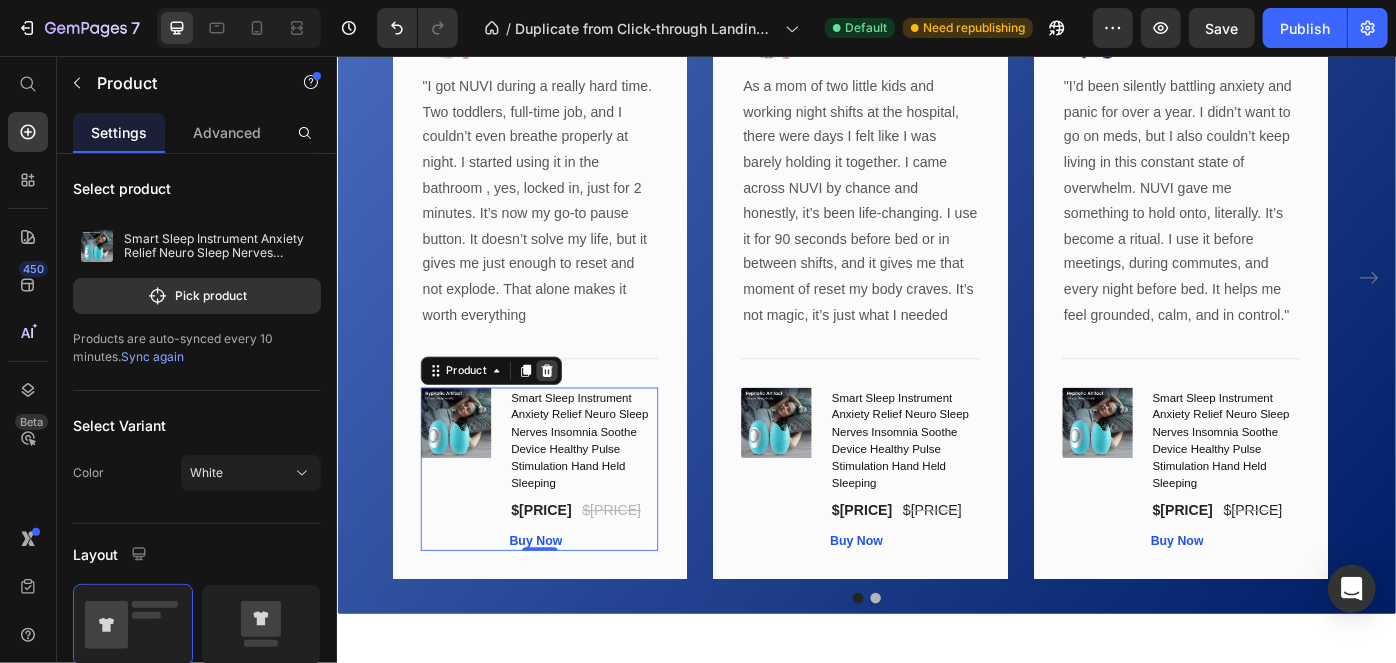 click 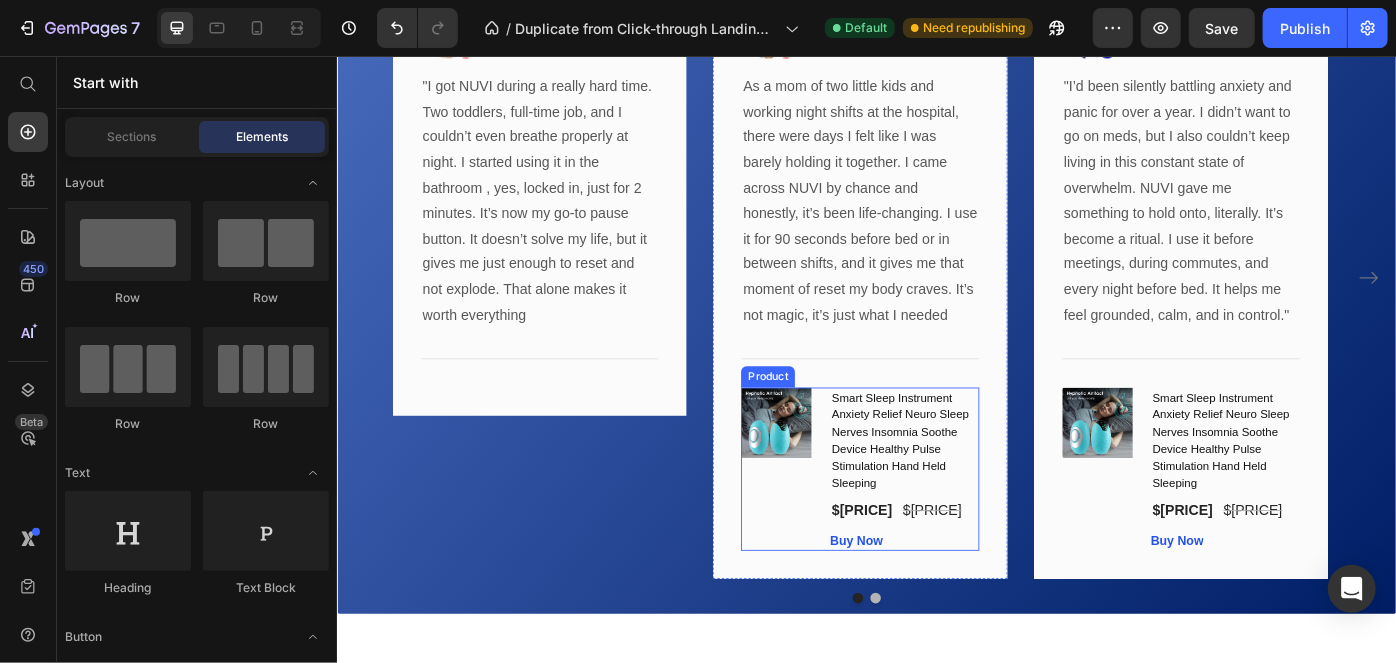 click on "(P) Images & Gallery" at bounding box center (836, 522) 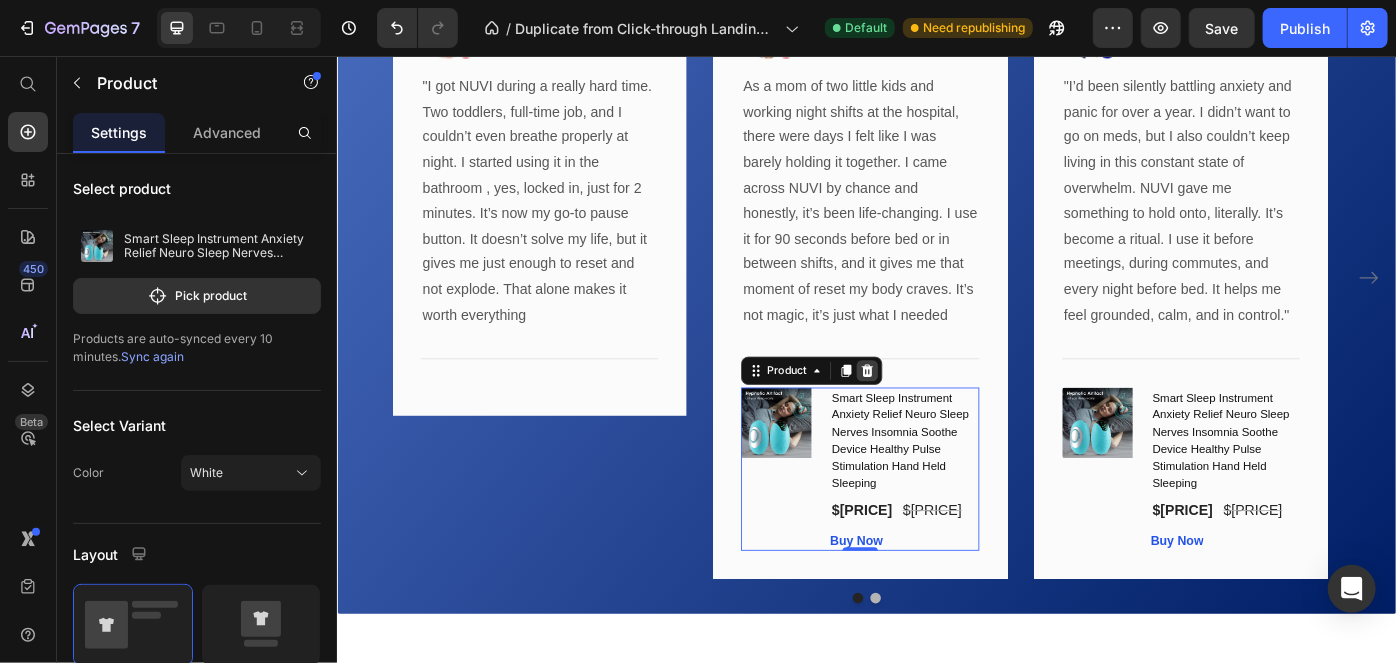 click 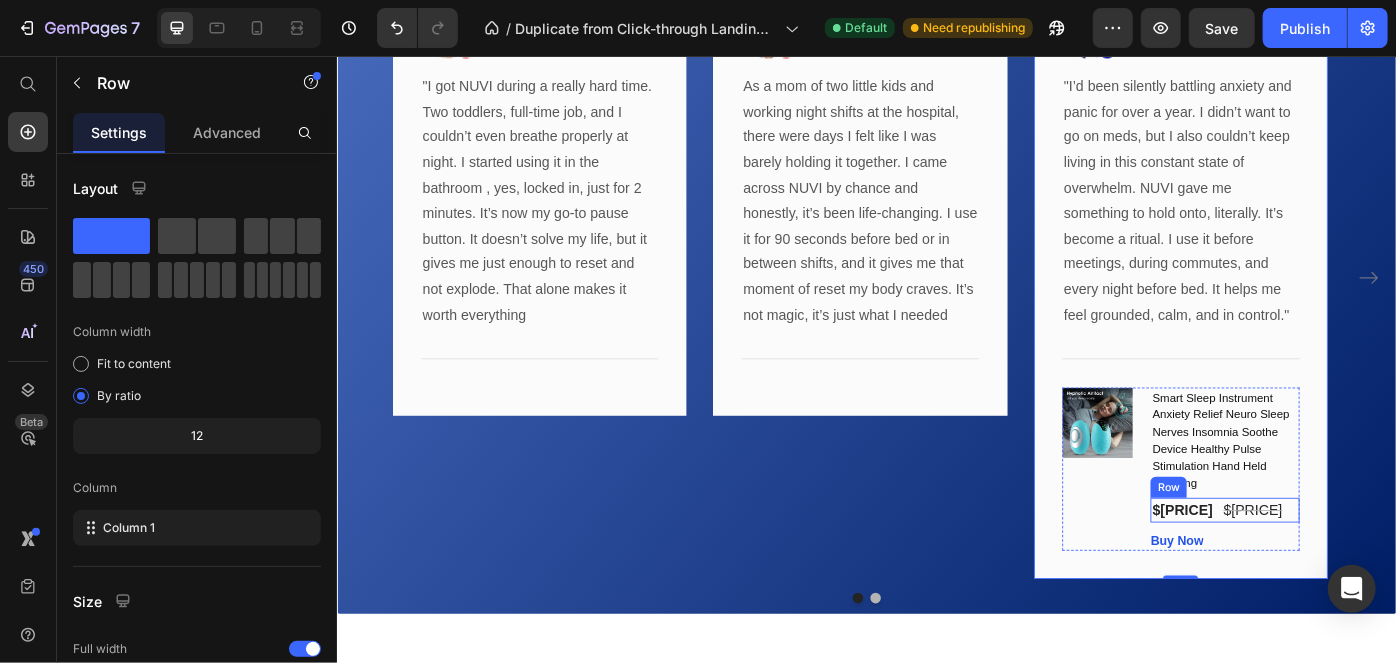 click on "$[PRICE] (P) Price $[PRICE] (P) Price Row" at bounding box center [1342, 569] 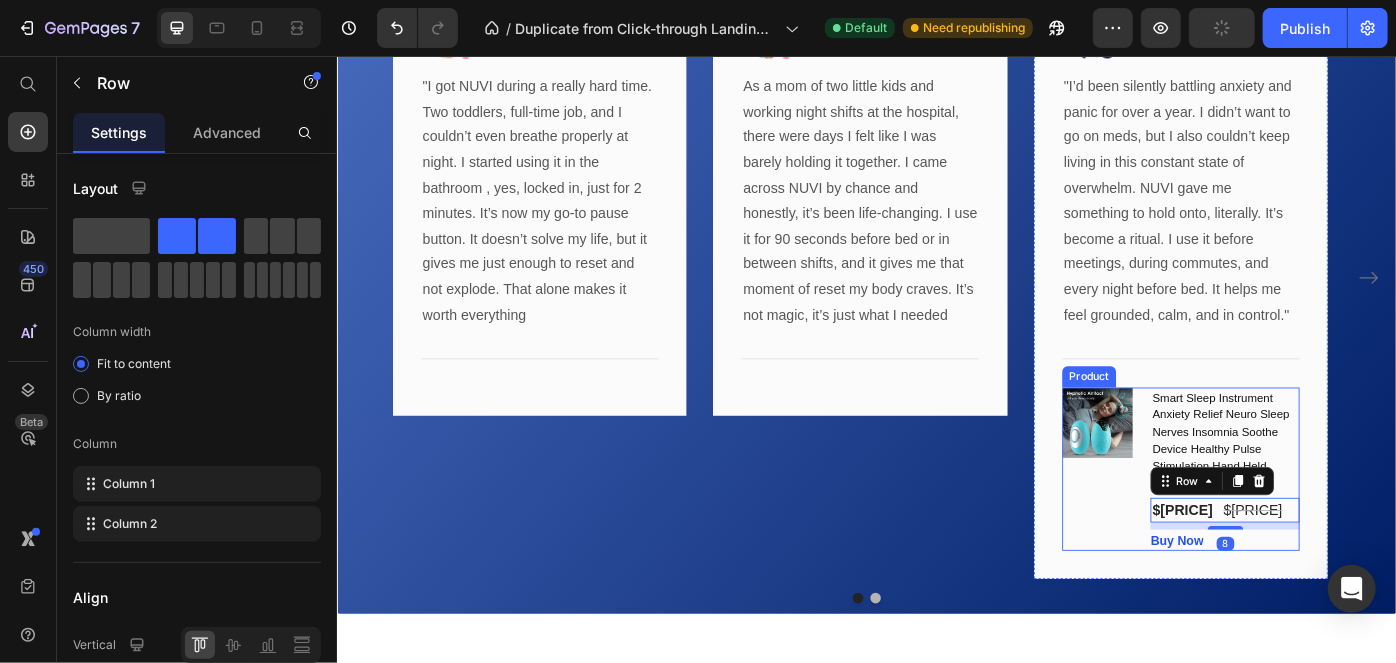 click on "(P) Images & Gallery" at bounding box center [1200, 522] 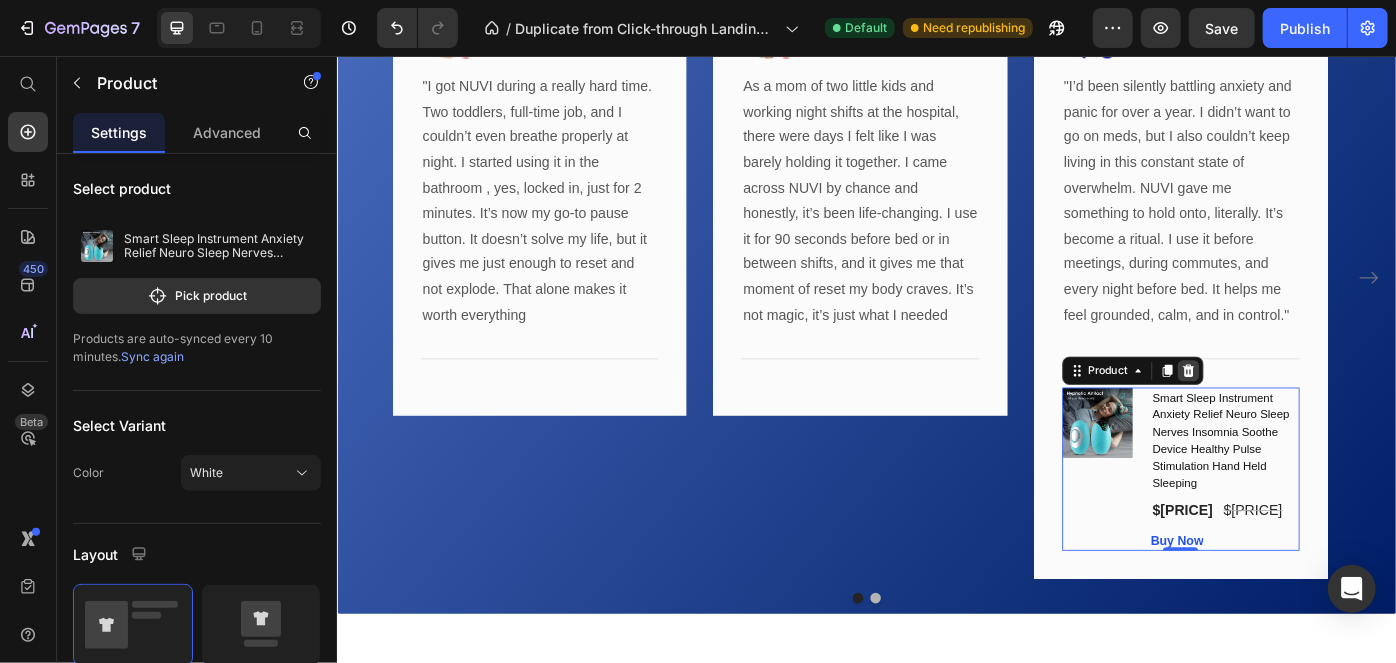 click 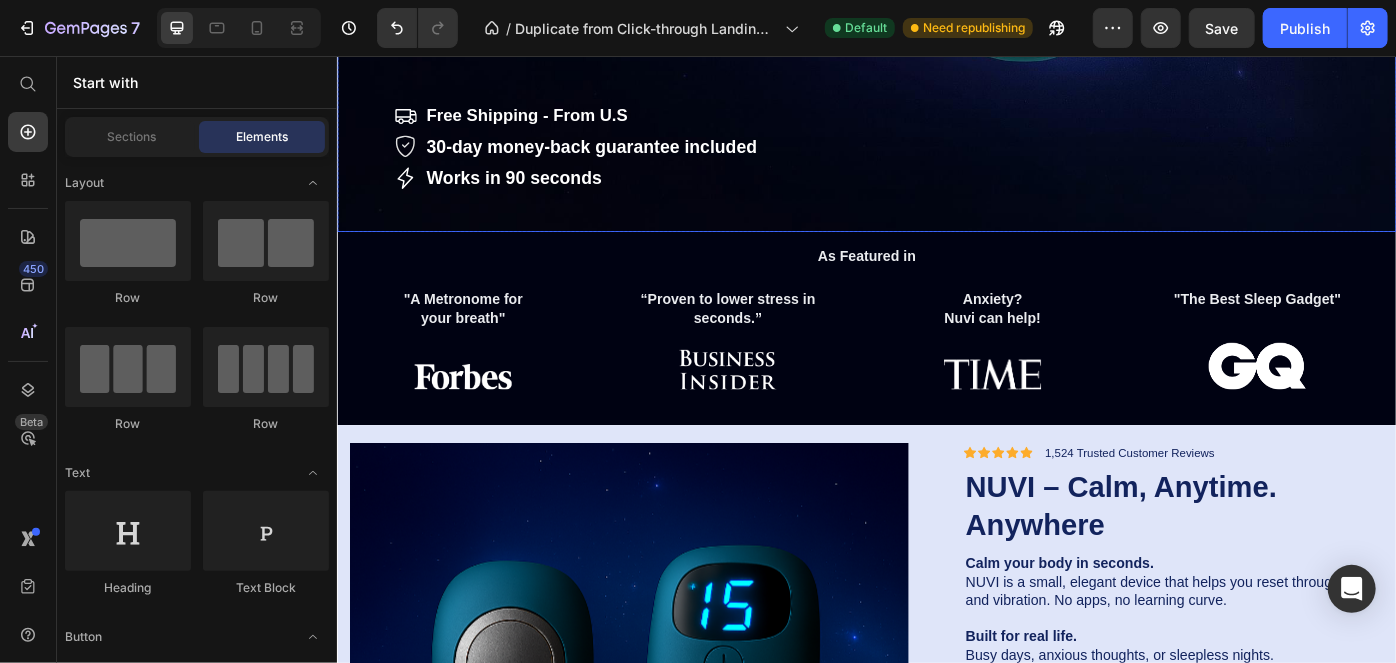 scroll, scrollTop: 592, scrollLeft: 0, axis: vertical 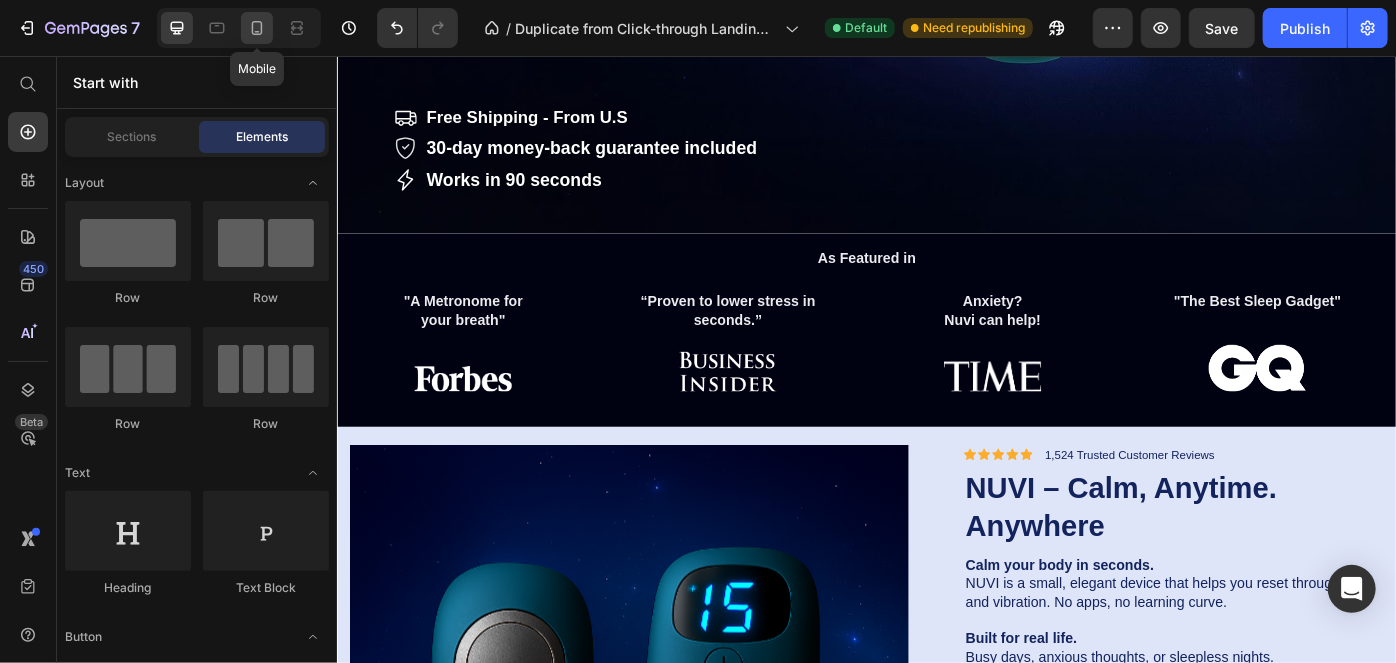 click 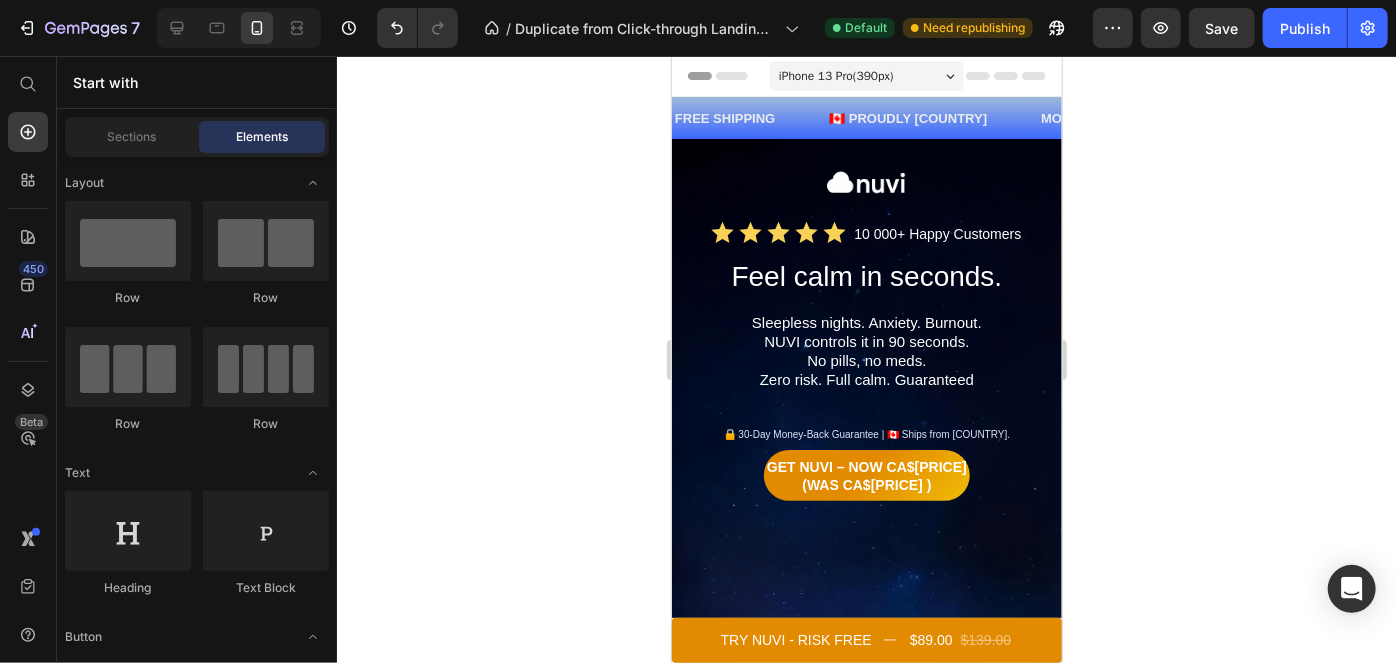 scroll, scrollTop: 57, scrollLeft: 0, axis: vertical 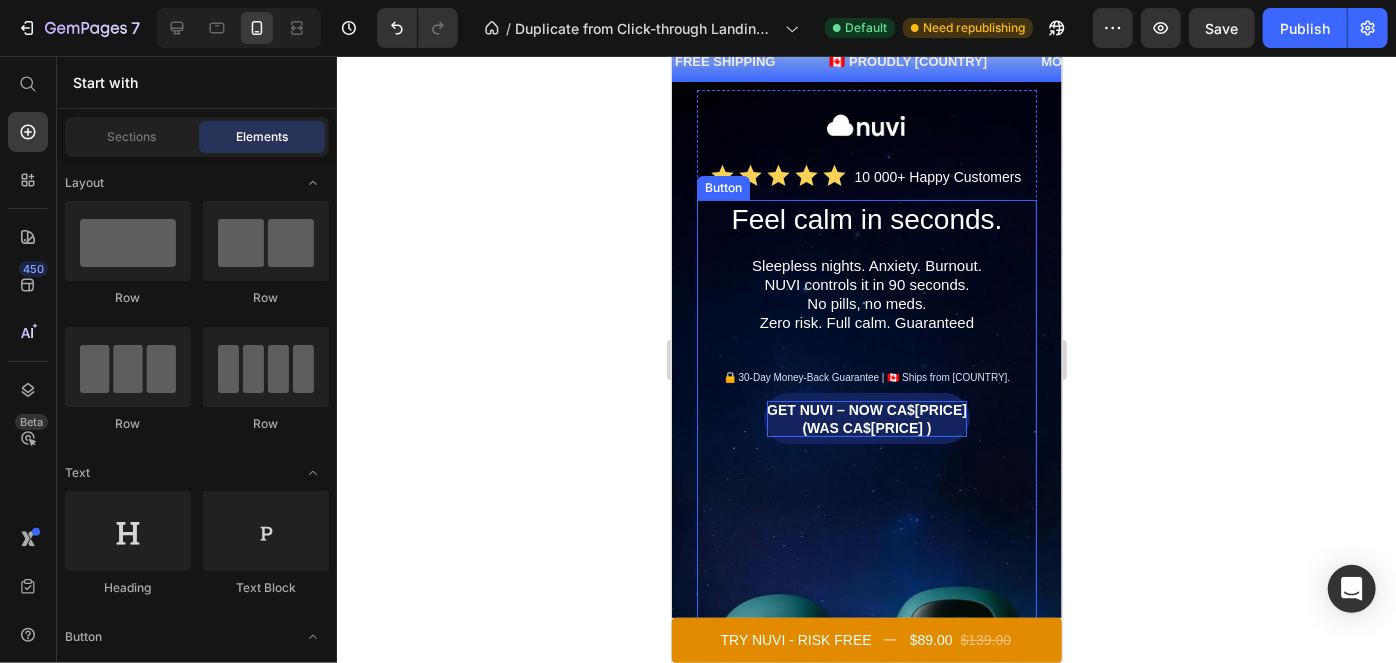 click on "Get NUVI – Now CA$[PRICE]   (Was CA$[PRICE] )" at bounding box center (866, 418) 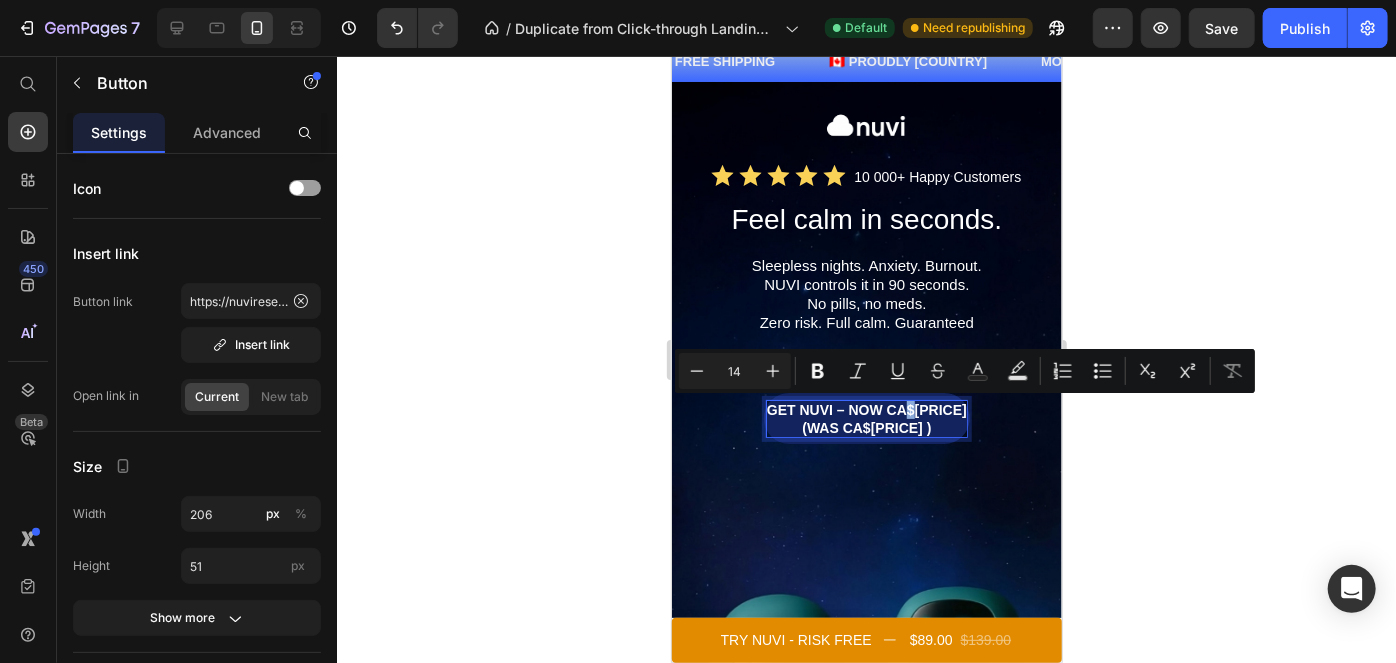 click on "Get NUVI – Now CA$[PRICE]  (Was CA$[PRICE] )" at bounding box center (866, 418) 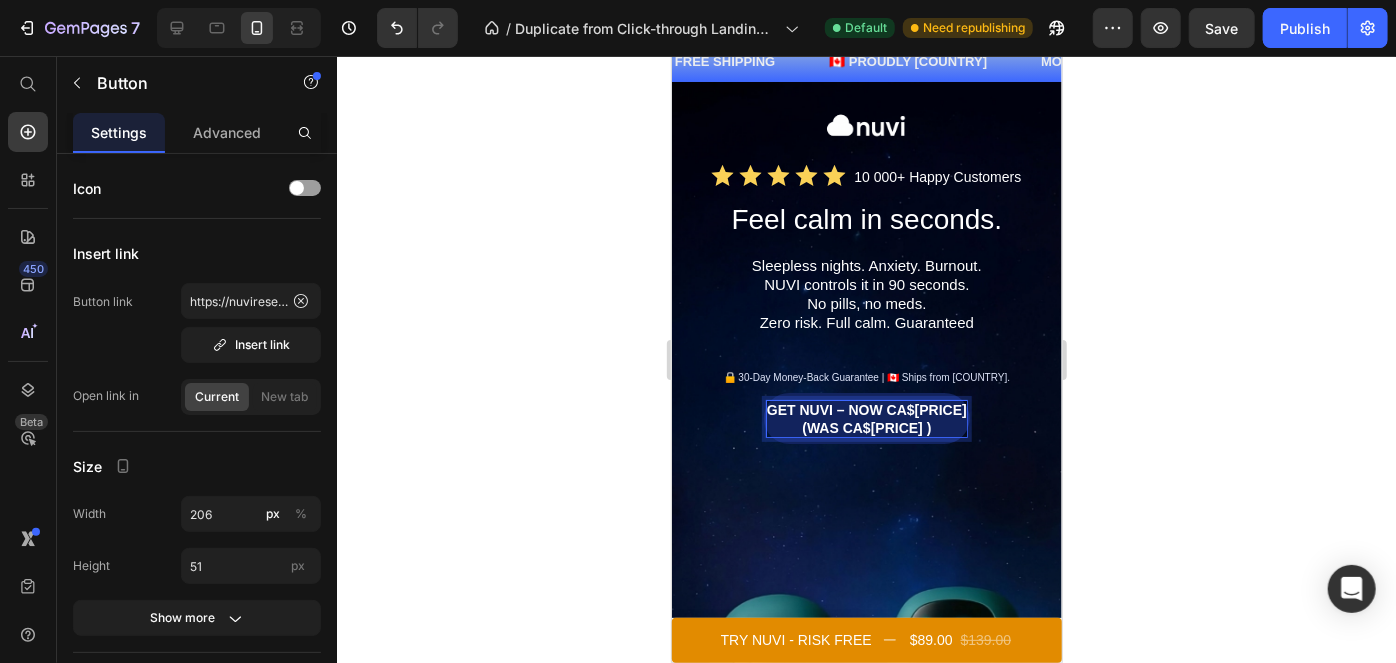 click on "Get NUVI – Now CA$[PRICE]  (Was CA$[PRICE] )" at bounding box center [866, 418] 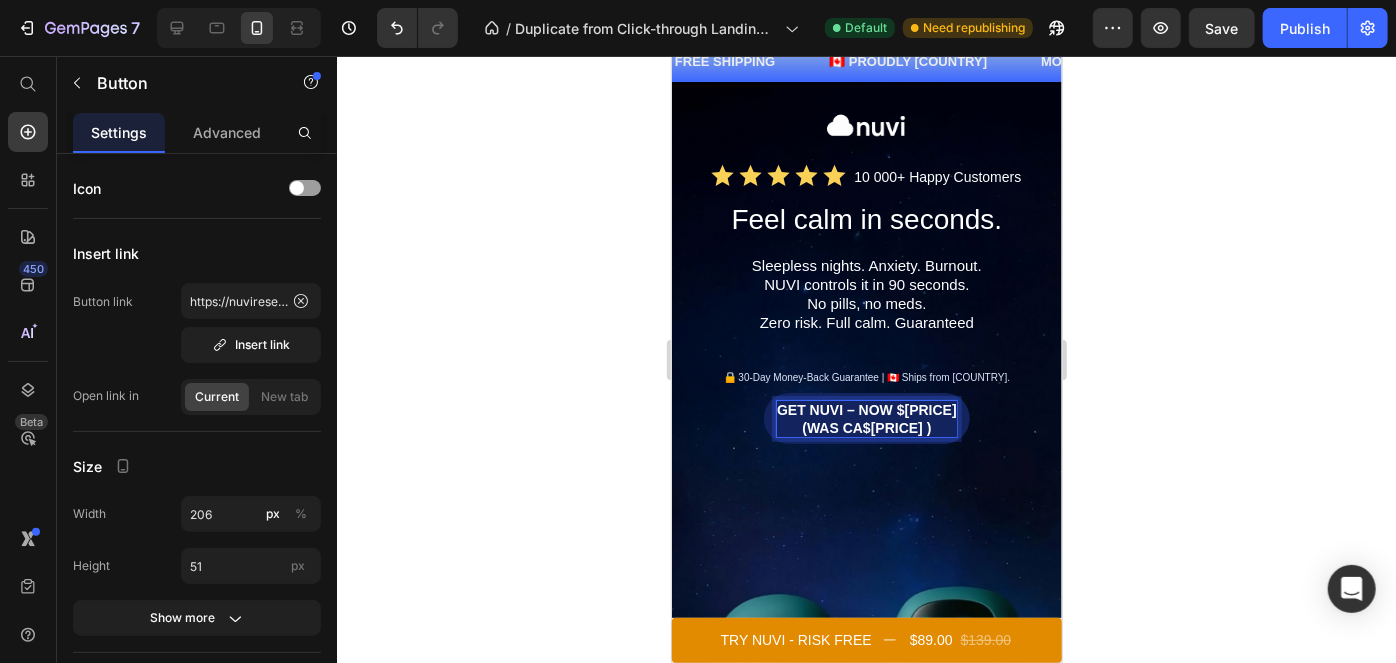 click on "Get NUVI – Now $[PRICE]  (Was CA$[PRICE] )" at bounding box center (866, 418) 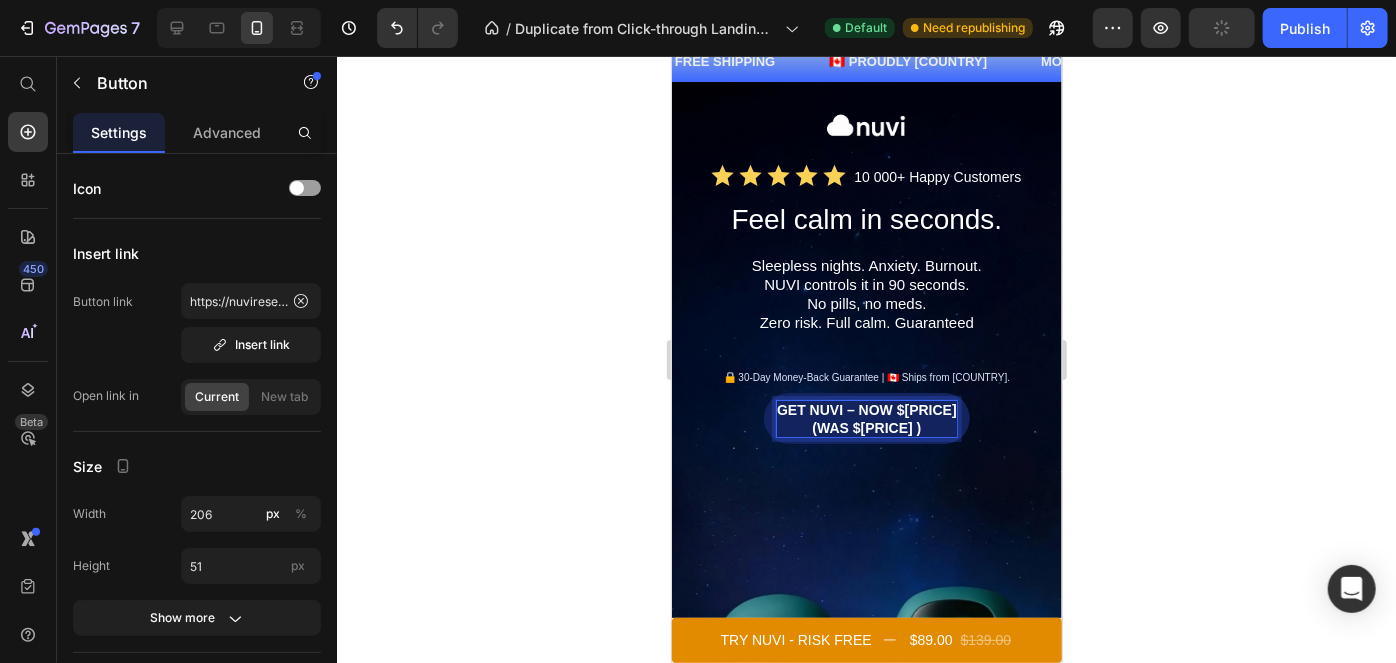 click on "Get NUVI – Now $[PRICE]  (Was $[PRICE] )" at bounding box center [866, 418] 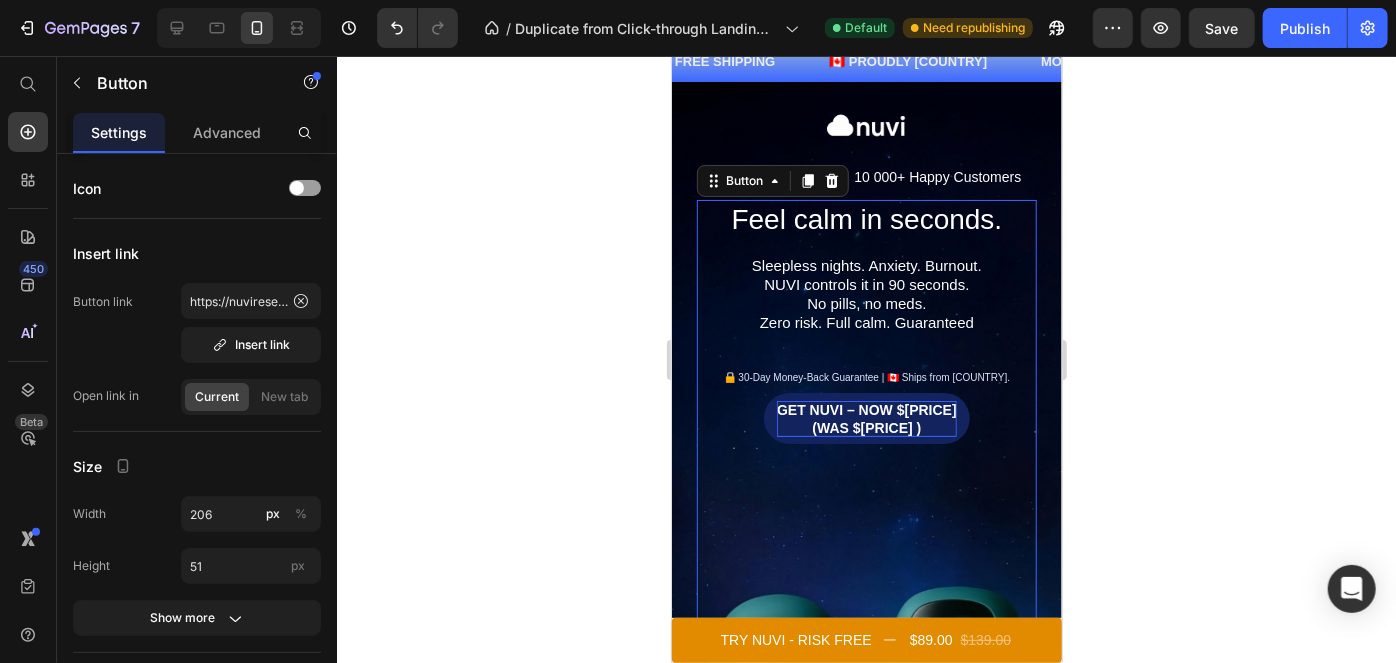 click 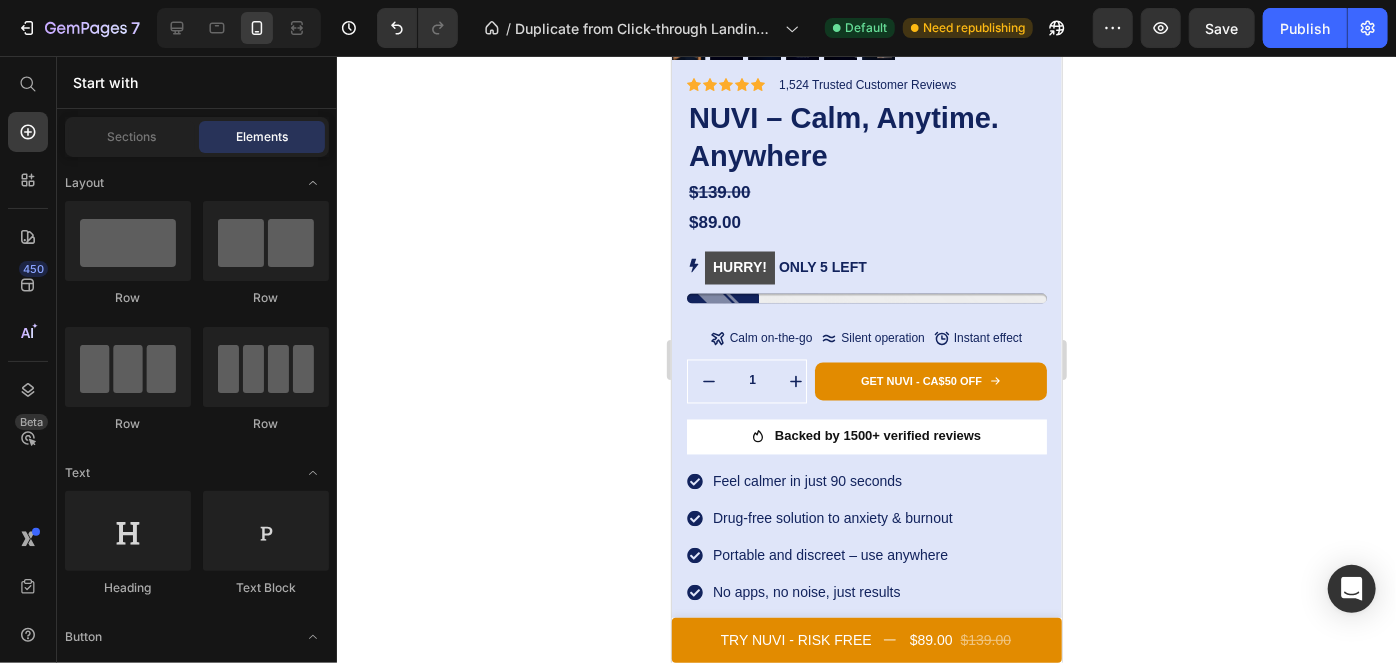 scroll, scrollTop: 1748, scrollLeft: 0, axis: vertical 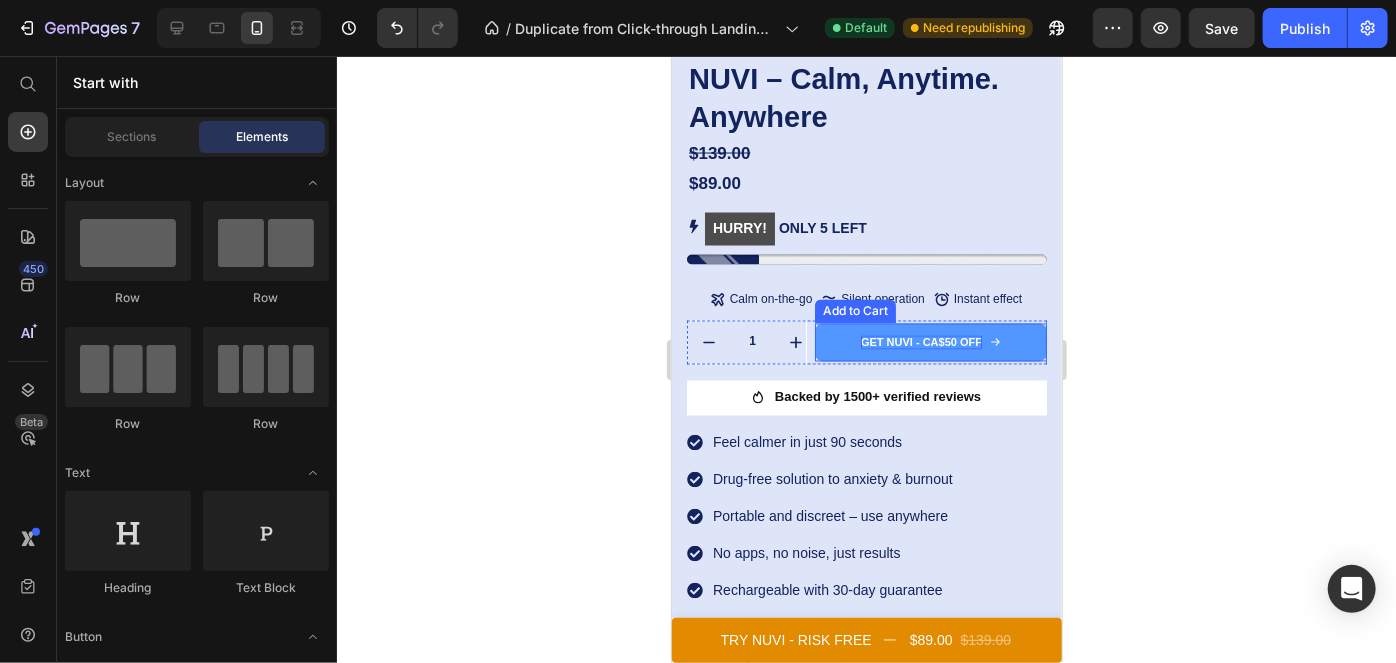 click on "Get NUVI - CA$50 OFF" at bounding box center [920, 342] 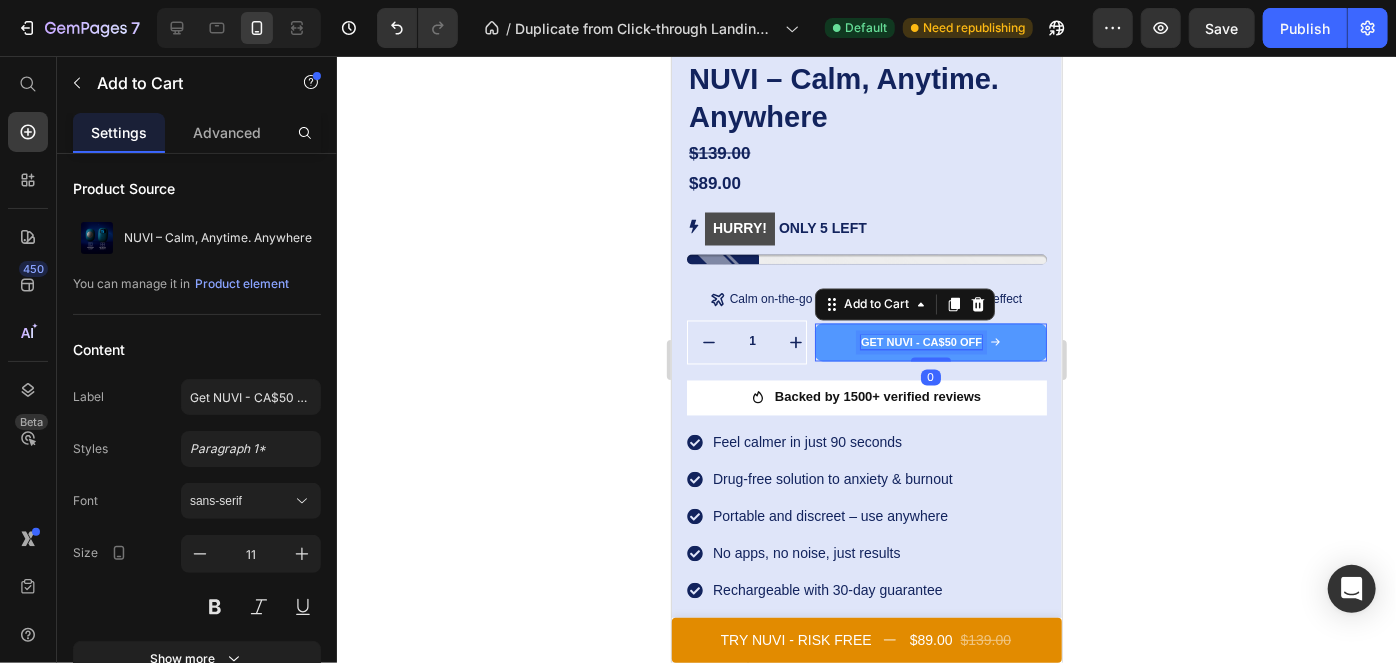 scroll, scrollTop: 1745, scrollLeft: 0, axis: vertical 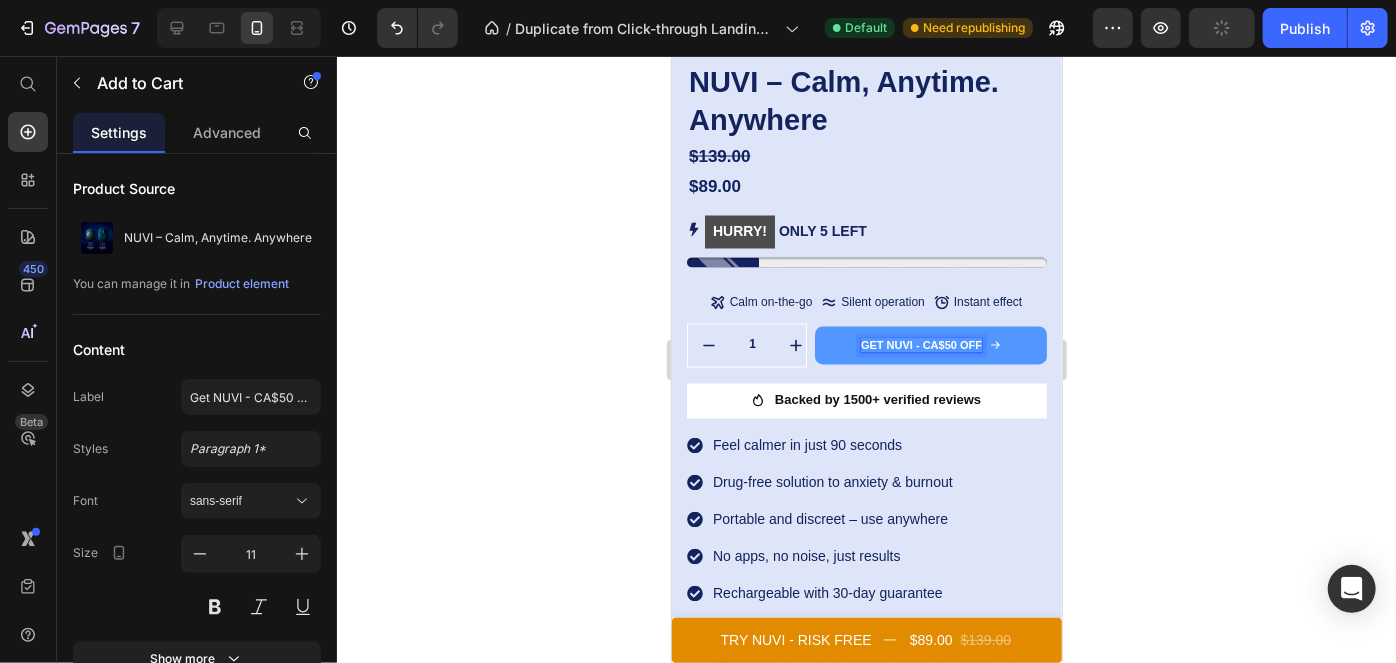 click on "Get NUVI - CA$50 OFF" at bounding box center (920, 345) 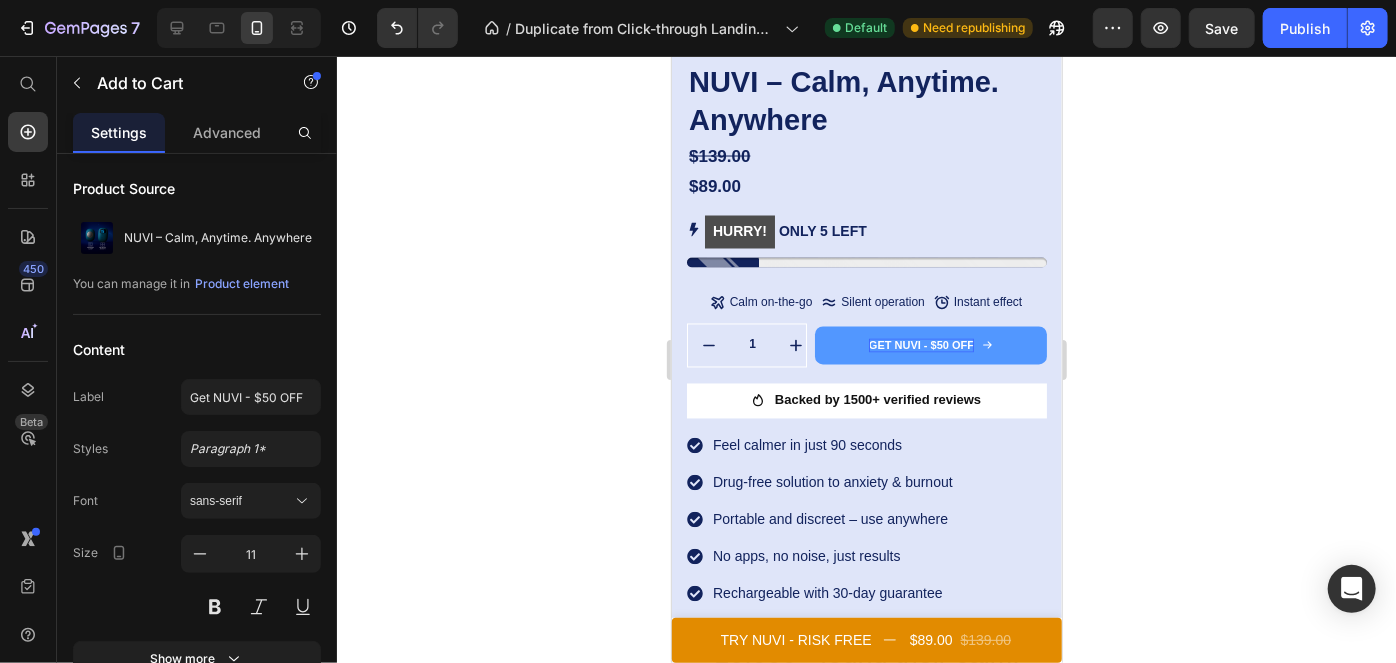 click 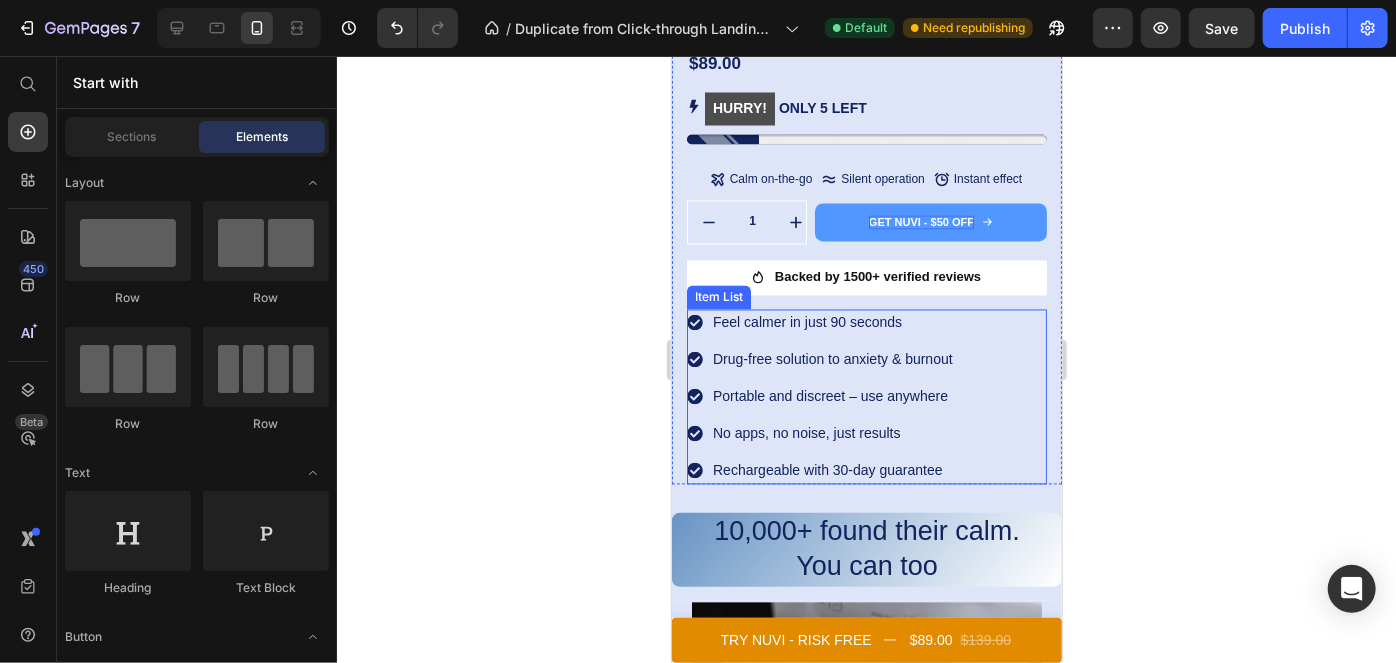 scroll, scrollTop: 1981, scrollLeft: 0, axis: vertical 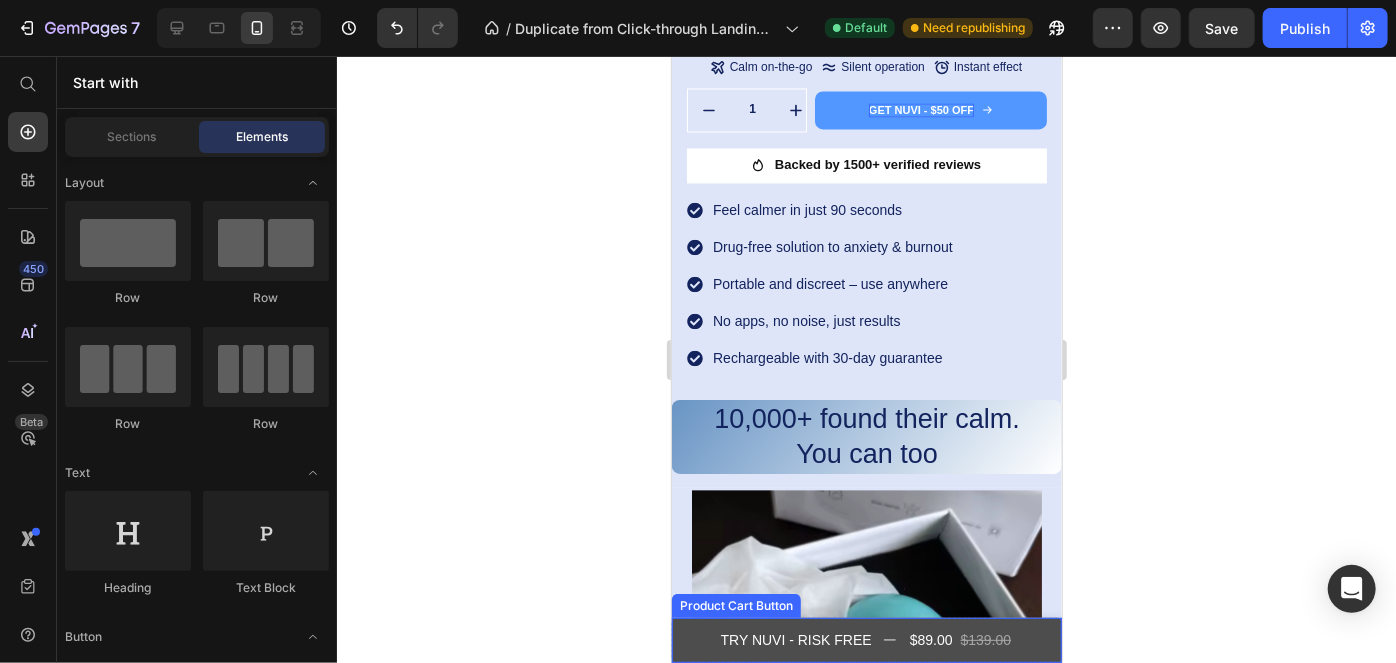 click on "$89.00" at bounding box center (930, 639) 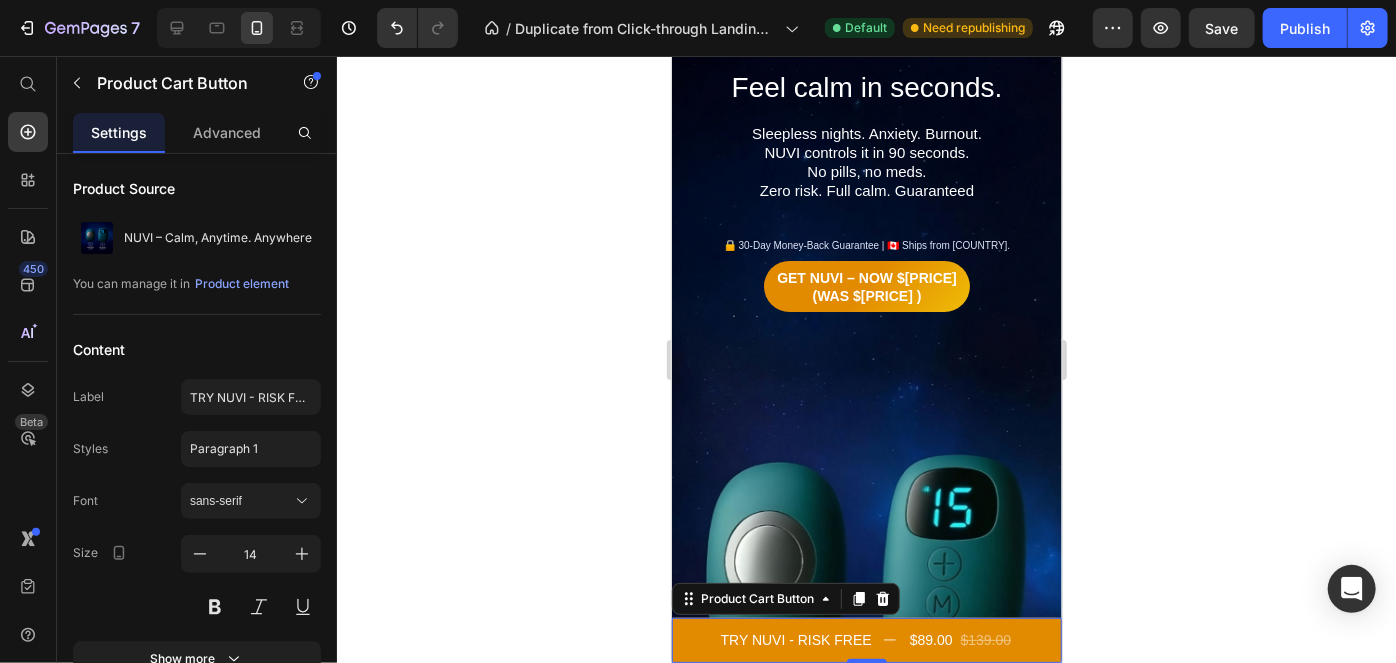 scroll, scrollTop: 0, scrollLeft: 0, axis: both 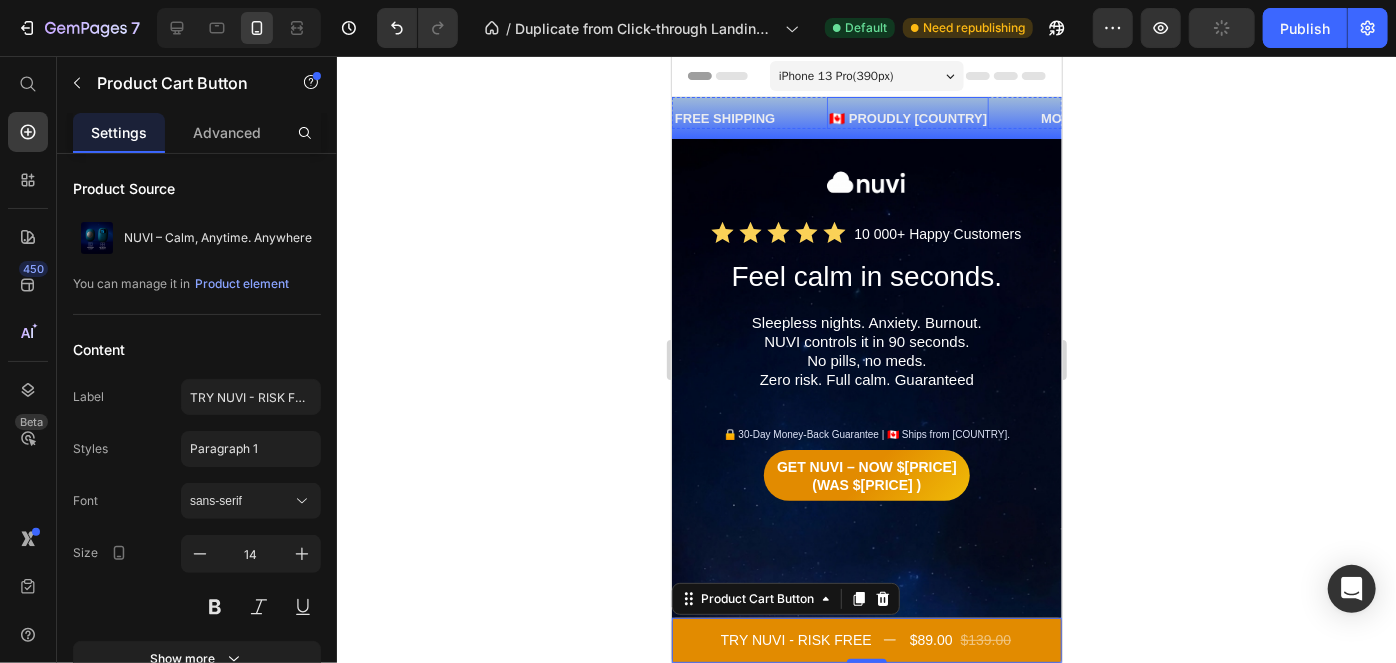 click on "🇨🇦 PROUDLY [COUNTRY]" at bounding box center (907, 117) 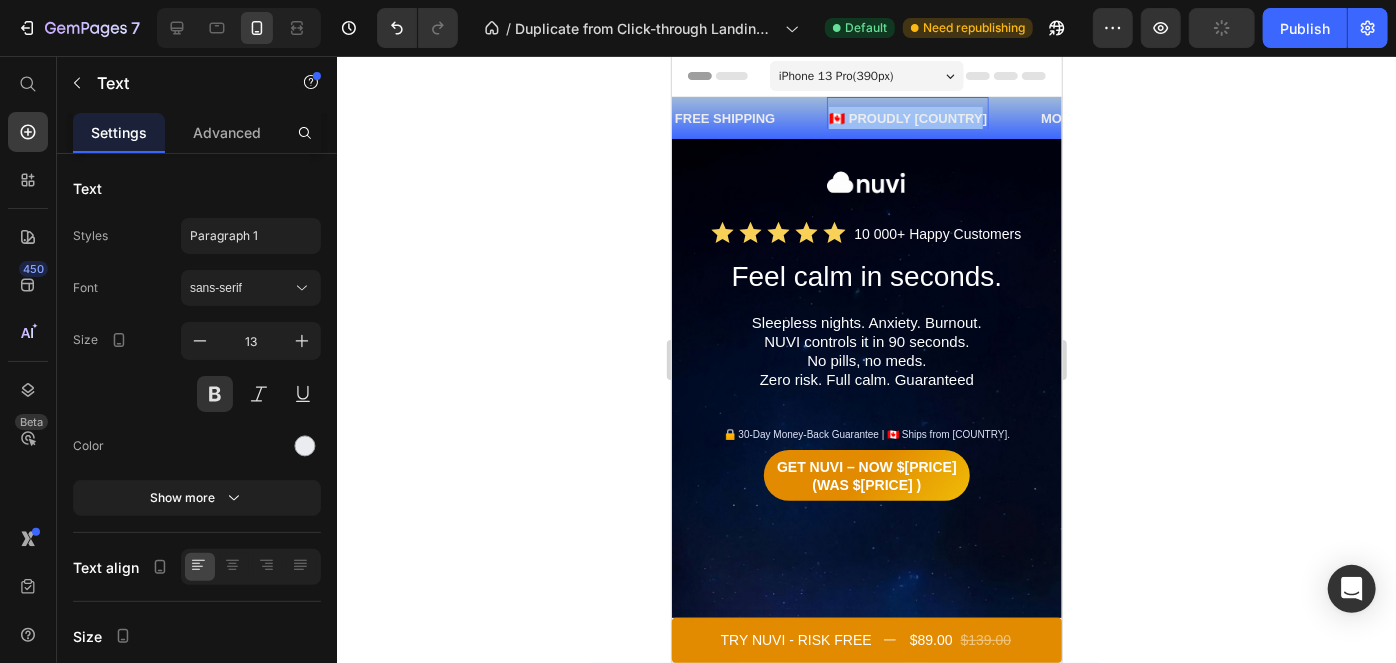 click on "🇨🇦 PROUDLY [COUNTRY]" at bounding box center [907, 117] 